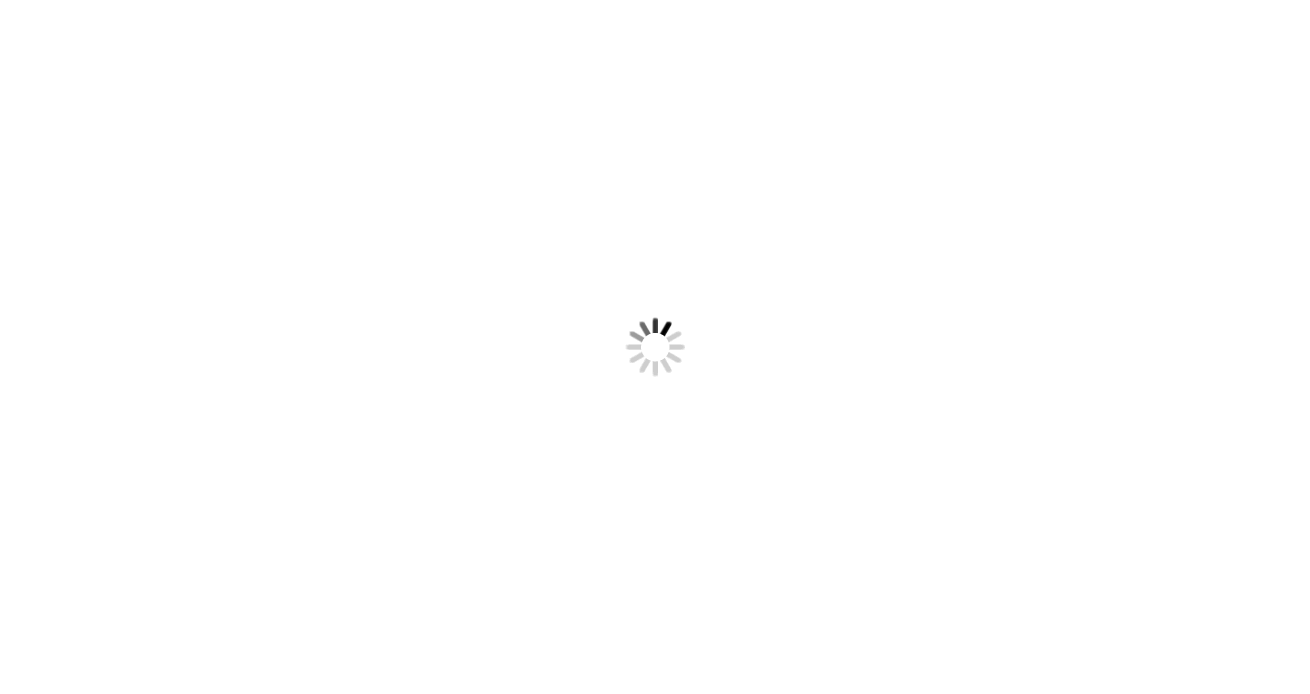 scroll, scrollTop: 0, scrollLeft: 0, axis: both 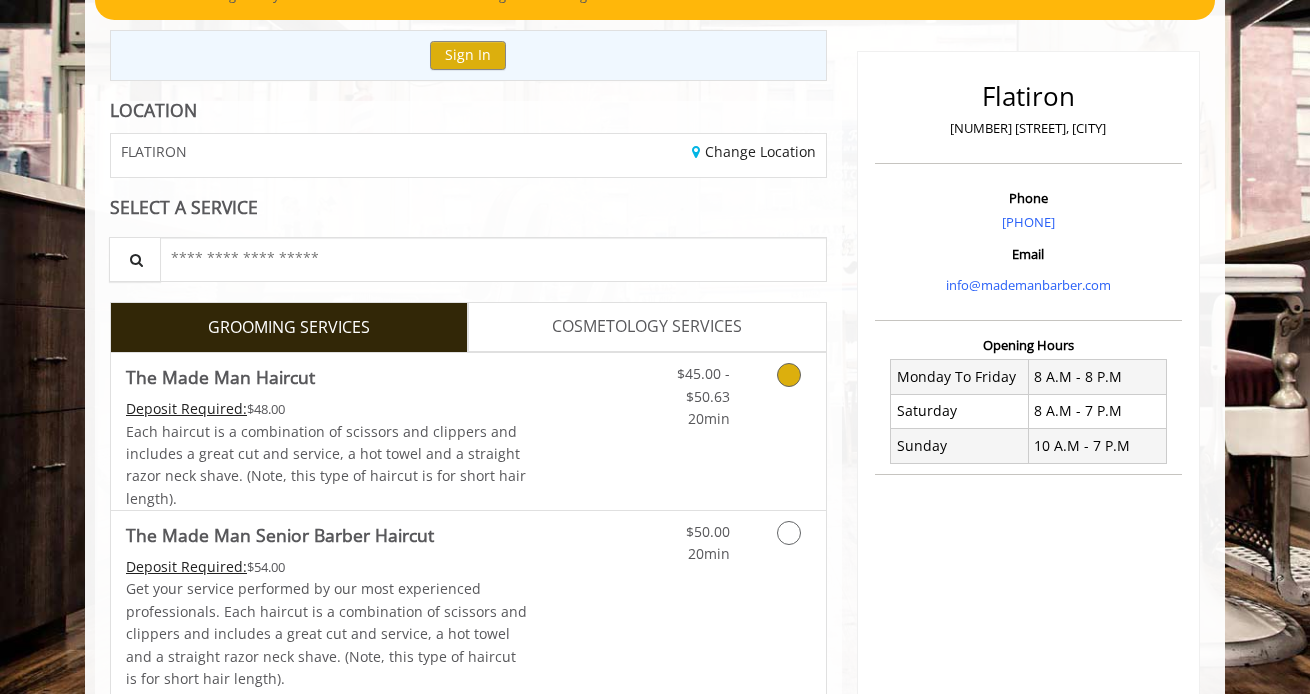 click at bounding box center (789, 375) 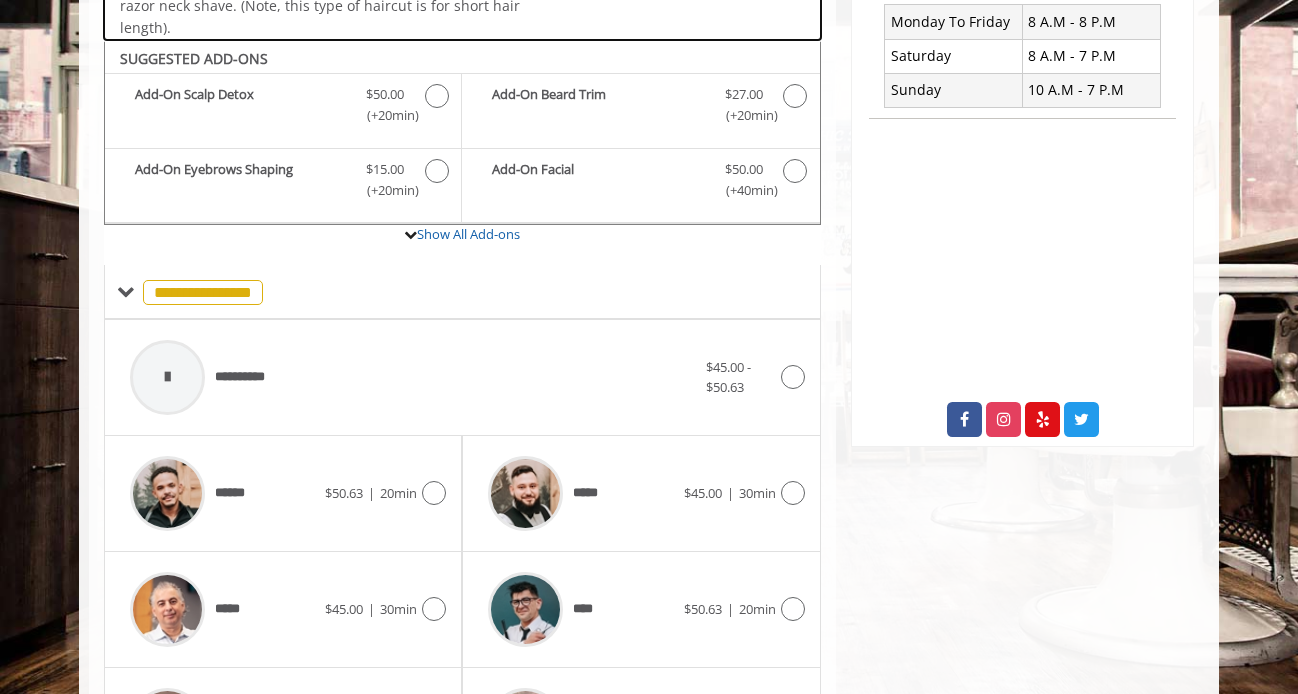 scroll, scrollTop: 591, scrollLeft: 0, axis: vertical 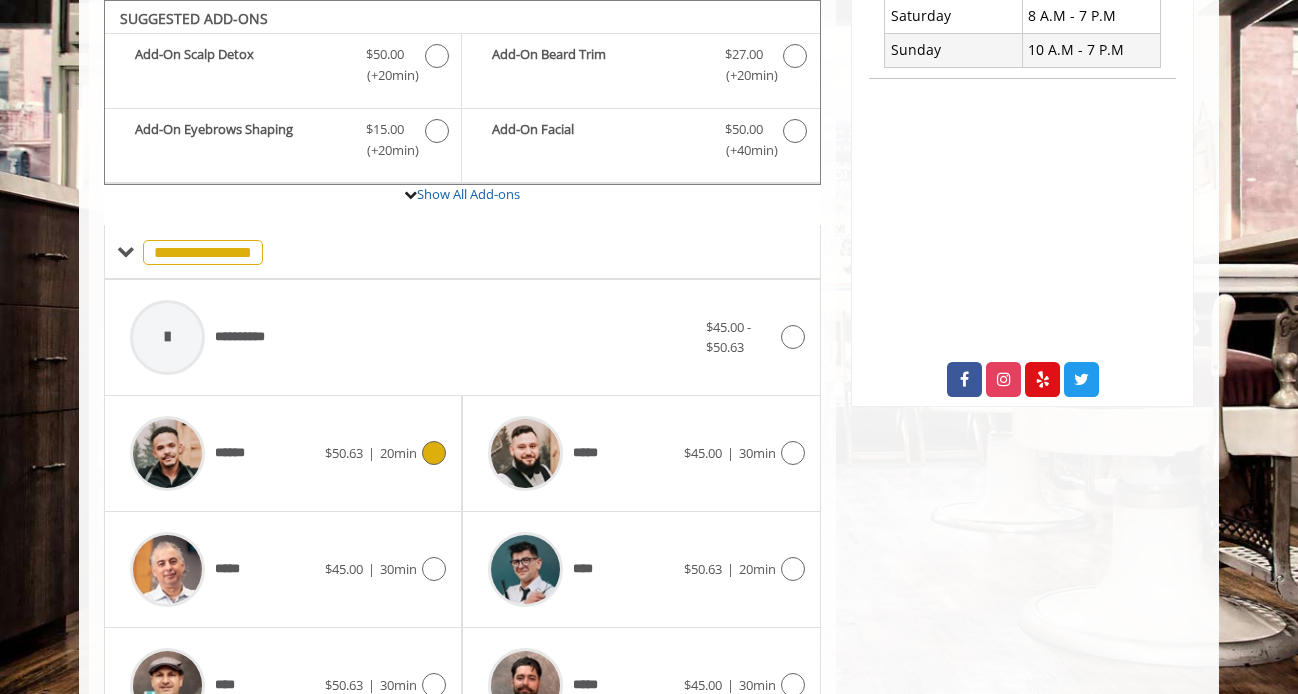 click on "****** $50.63 | 20min" at bounding box center [283, 453] 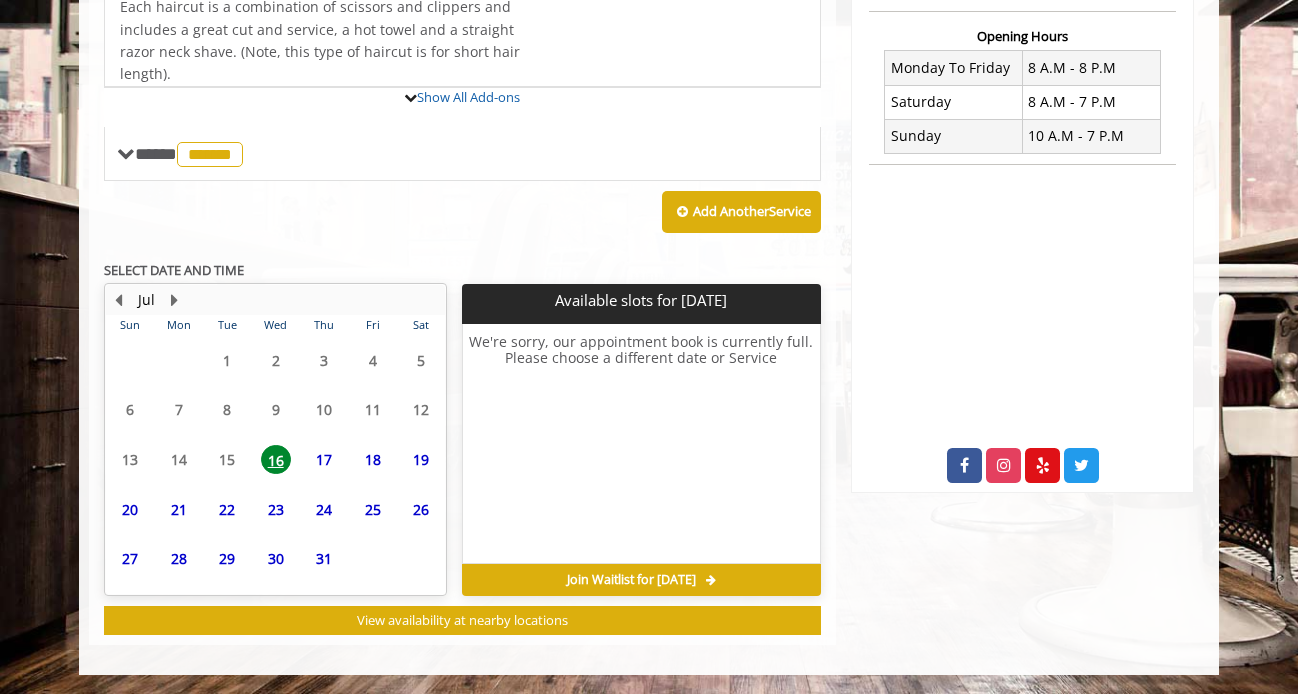 scroll, scrollTop: 689, scrollLeft: 0, axis: vertical 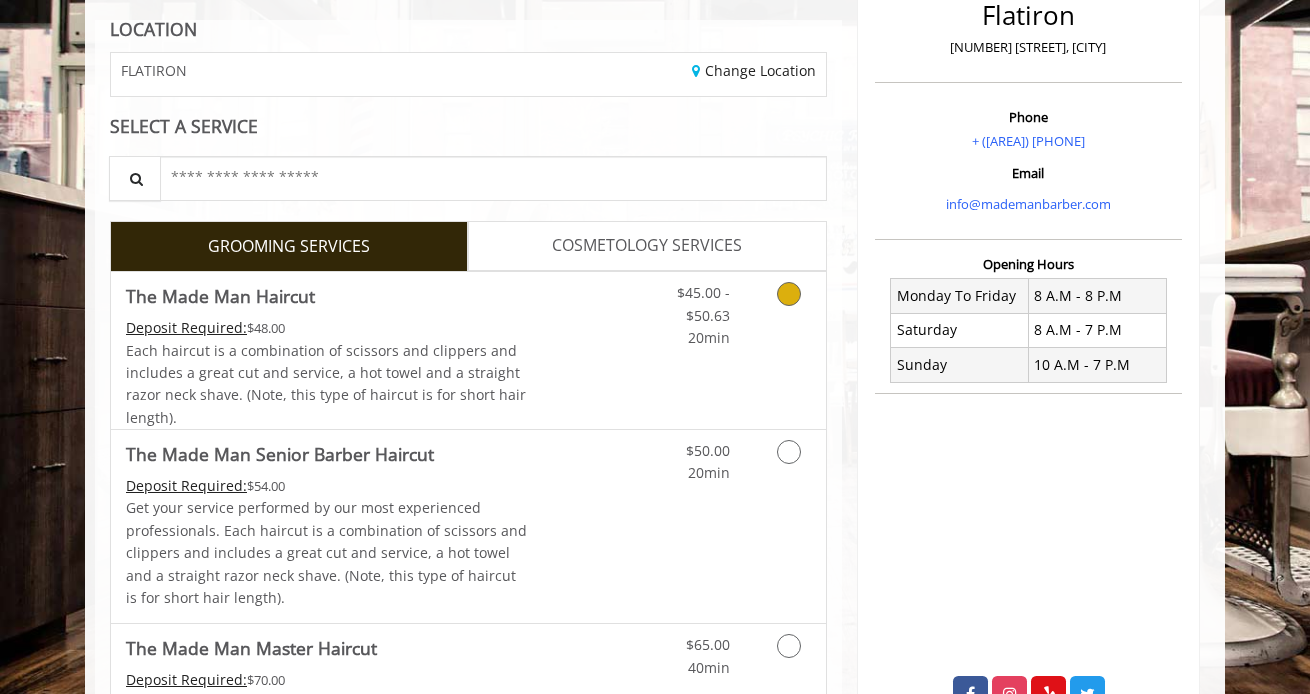 click at bounding box center (789, 294) 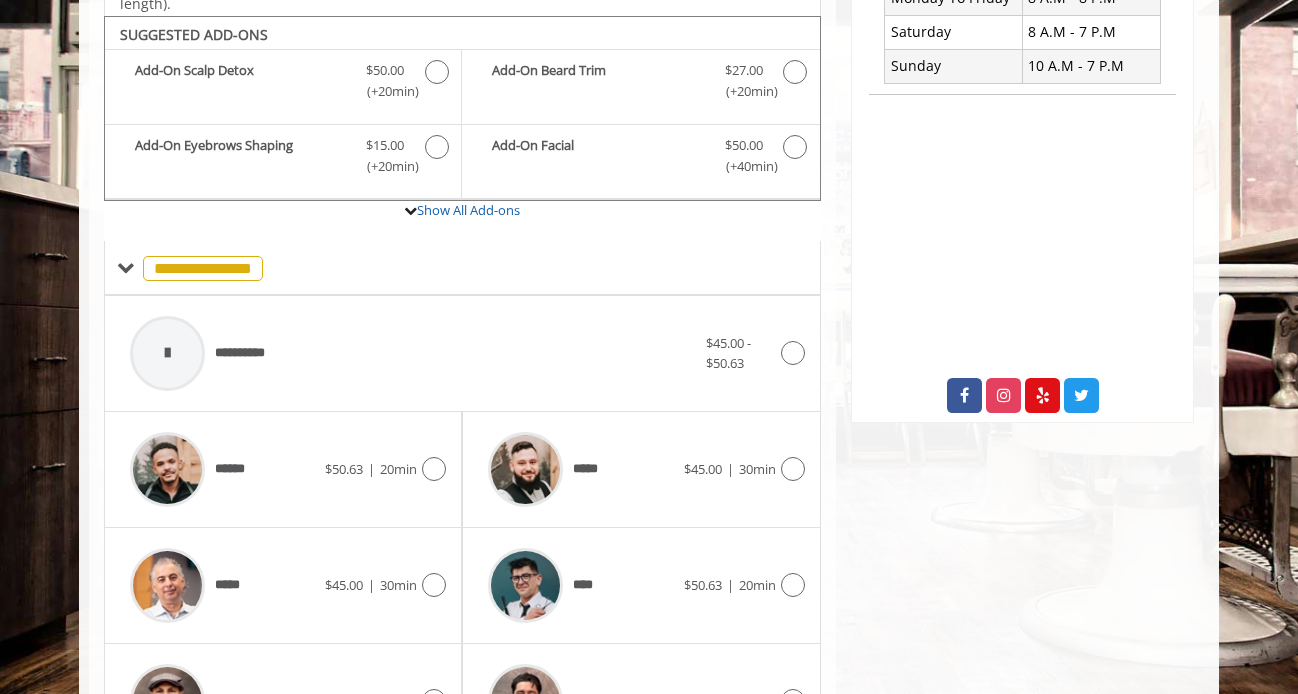 scroll, scrollTop: 591, scrollLeft: 0, axis: vertical 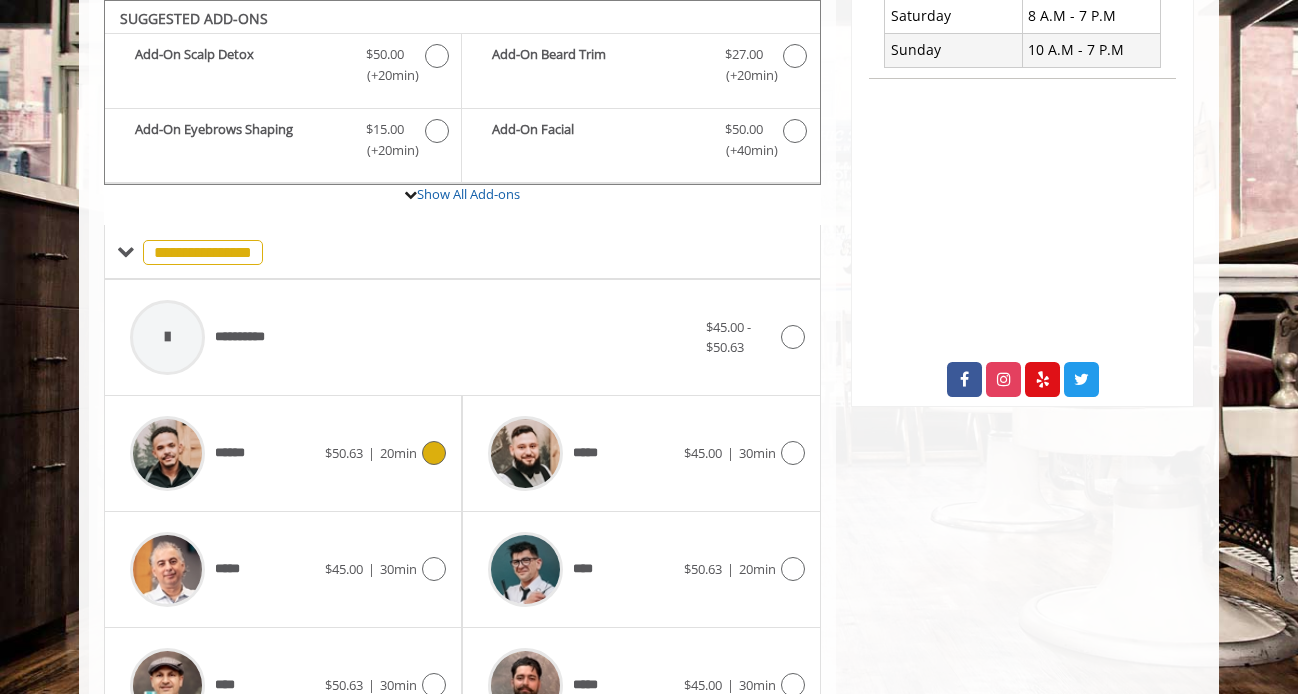 click at bounding box center [434, 453] 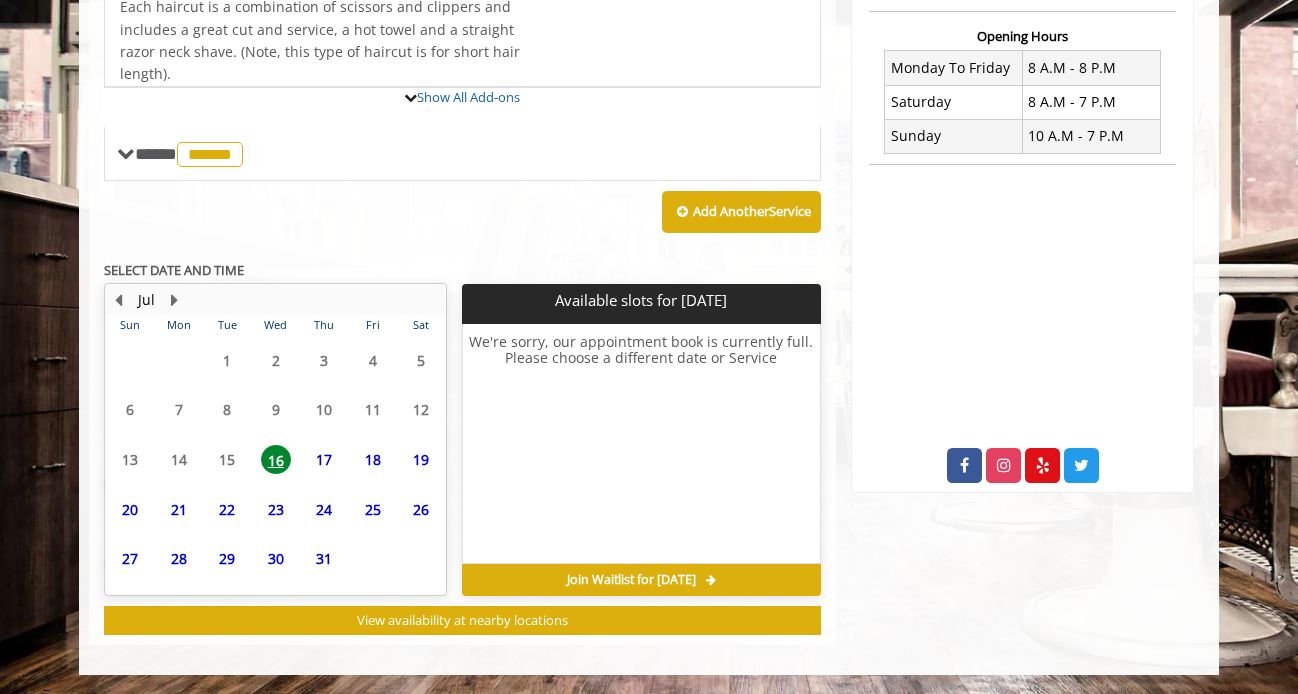scroll, scrollTop: 591, scrollLeft: 0, axis: vertical 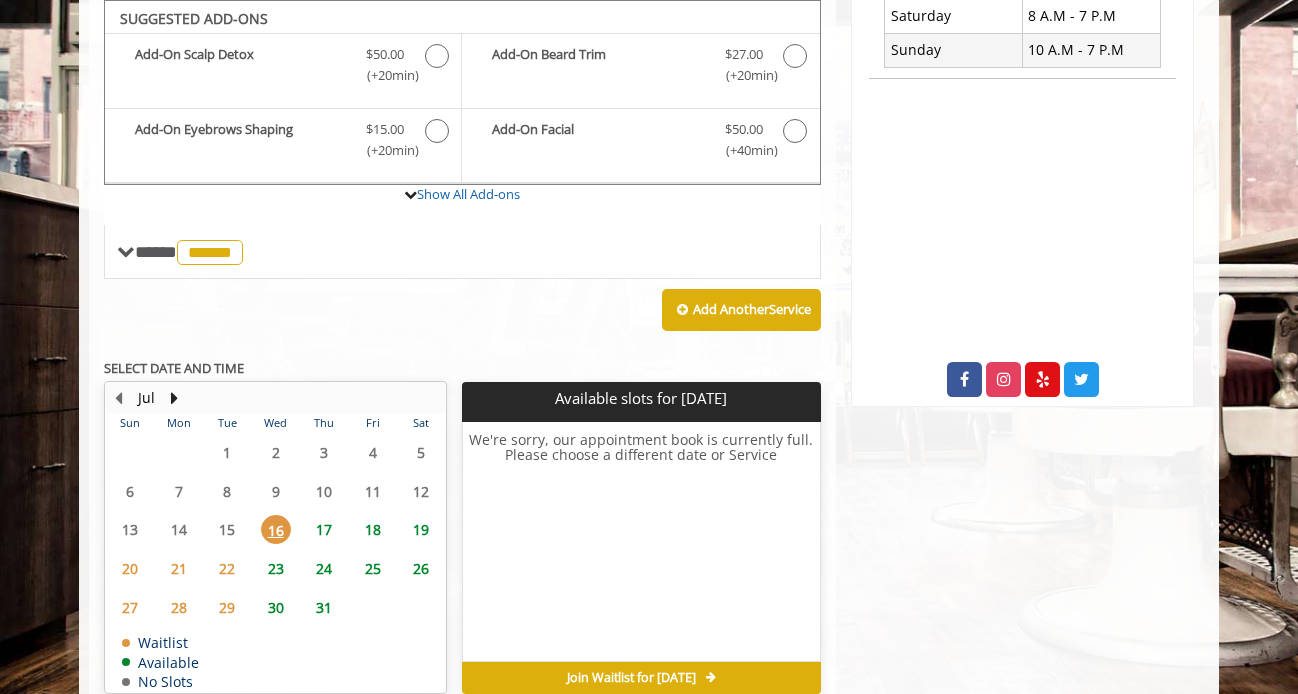 click on "17" 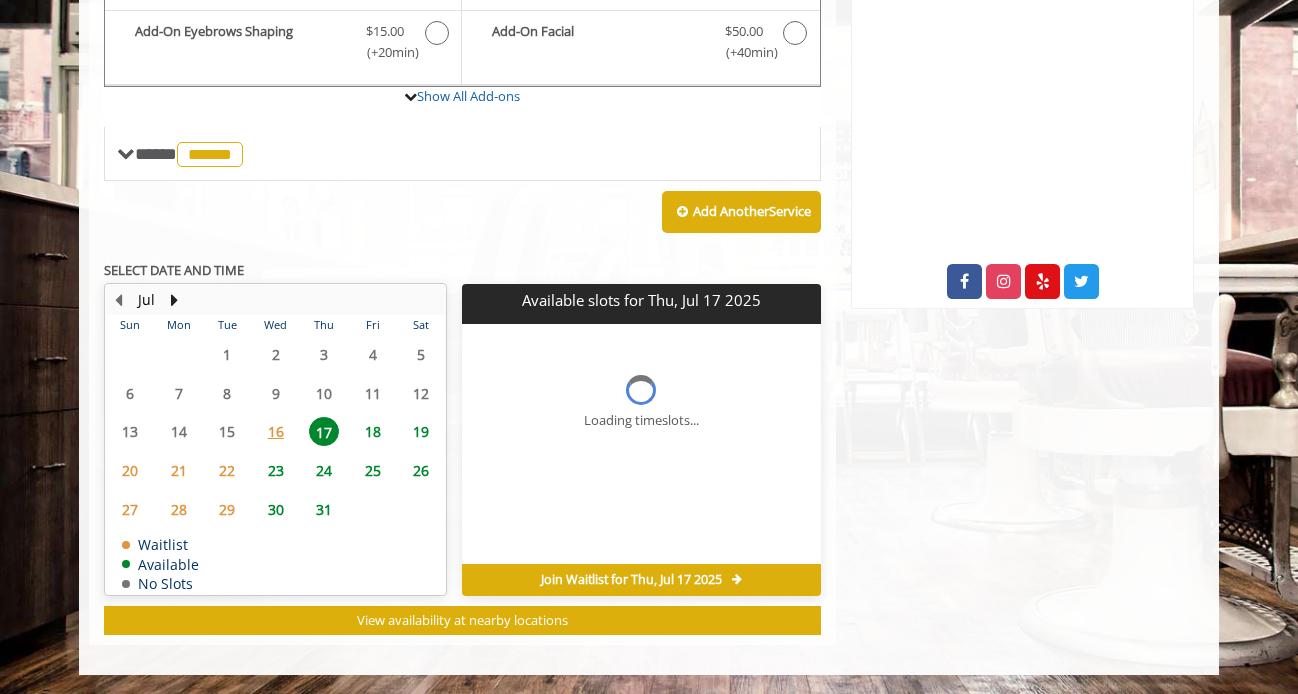 scroll, scrollTop: 719, scrollLeft: 0, axis: vertical 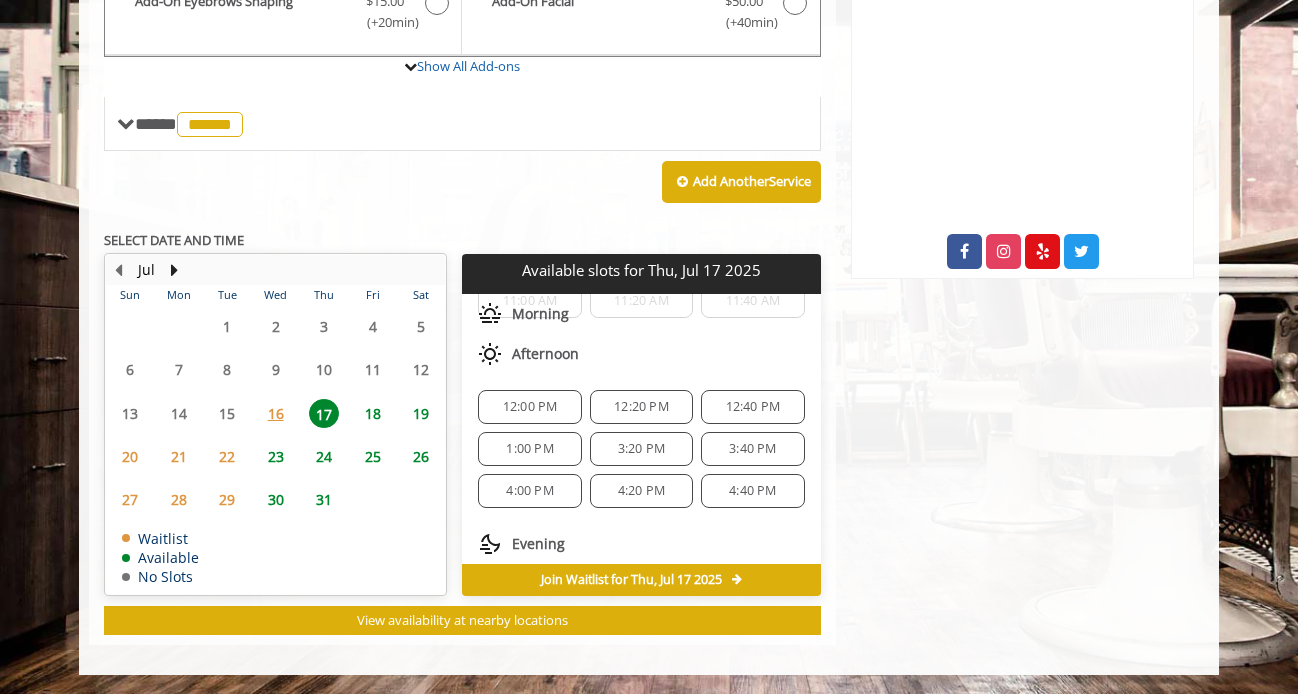 click on "3:20 PM" 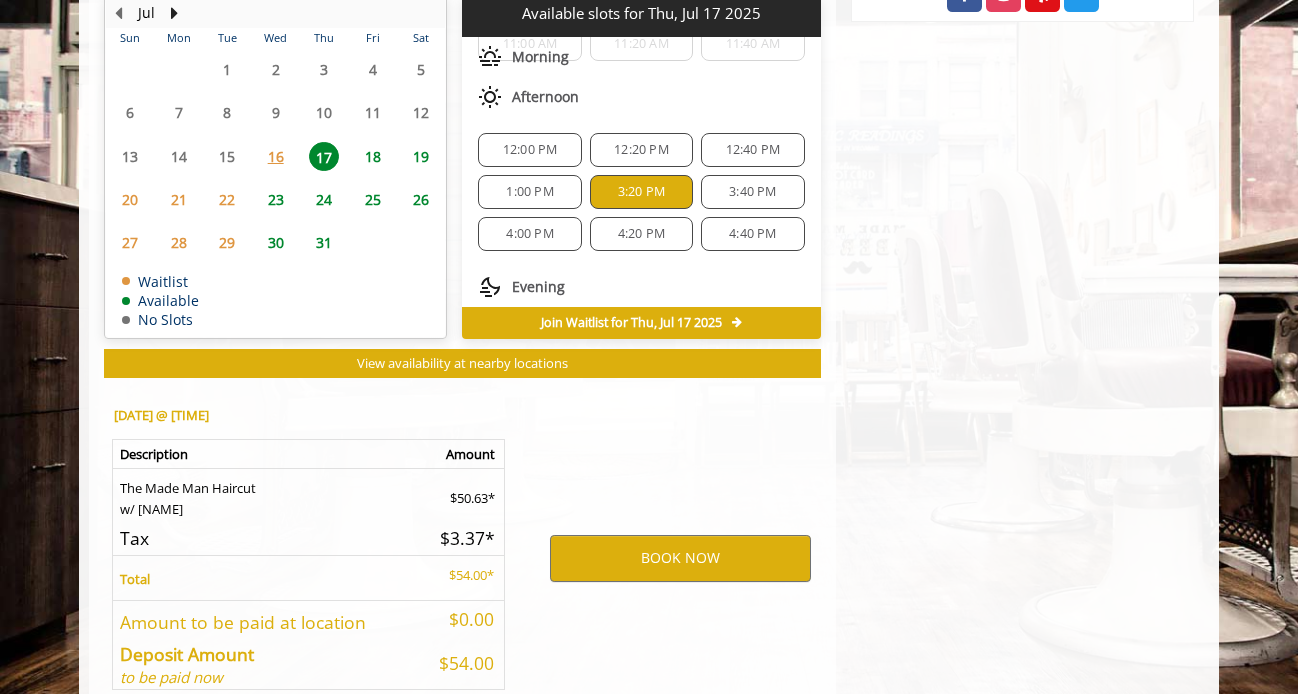 scroll, scrollTop: 1080, scrollLeft: 0, axis: vertical 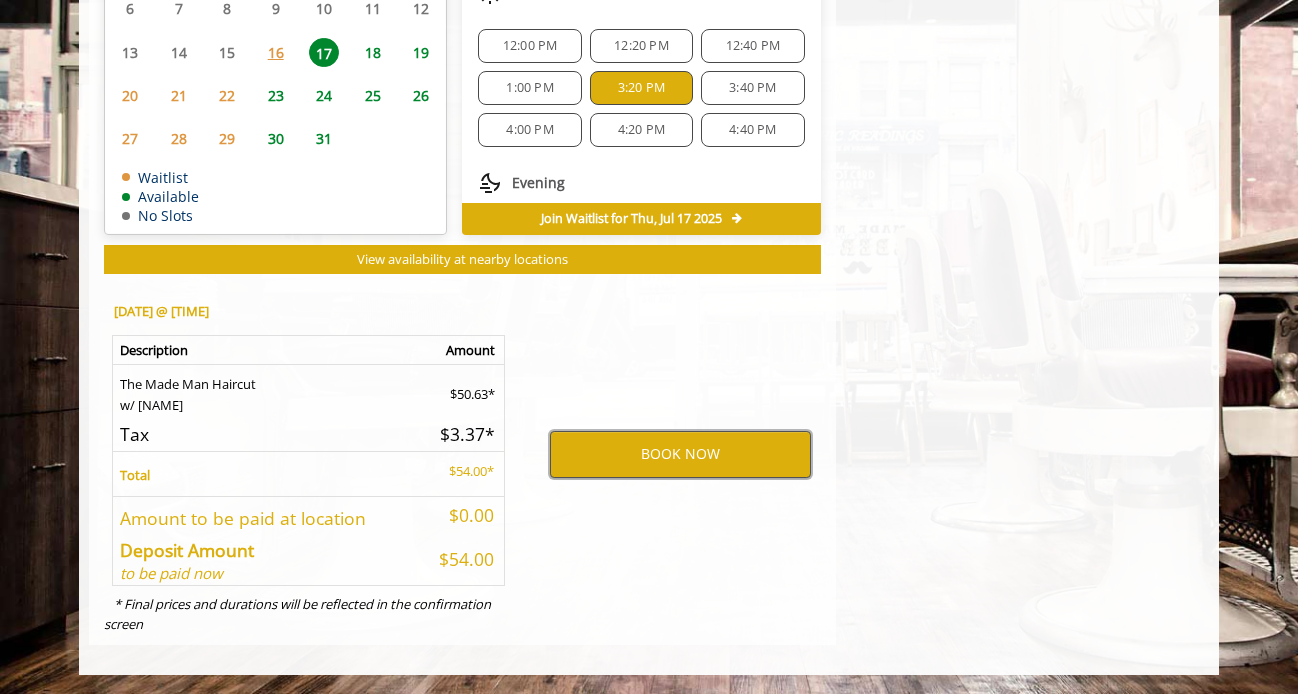 click on "BOOK NOW" at bounding box center [680, 454] 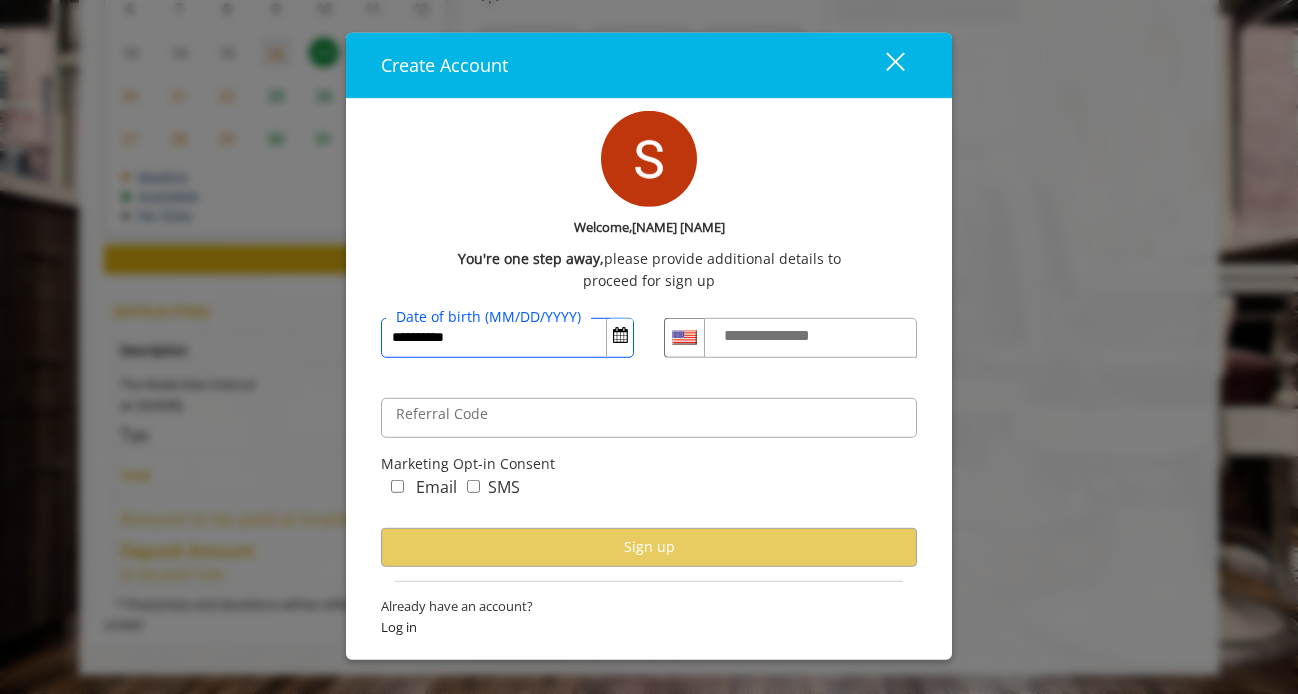 type on "**********" 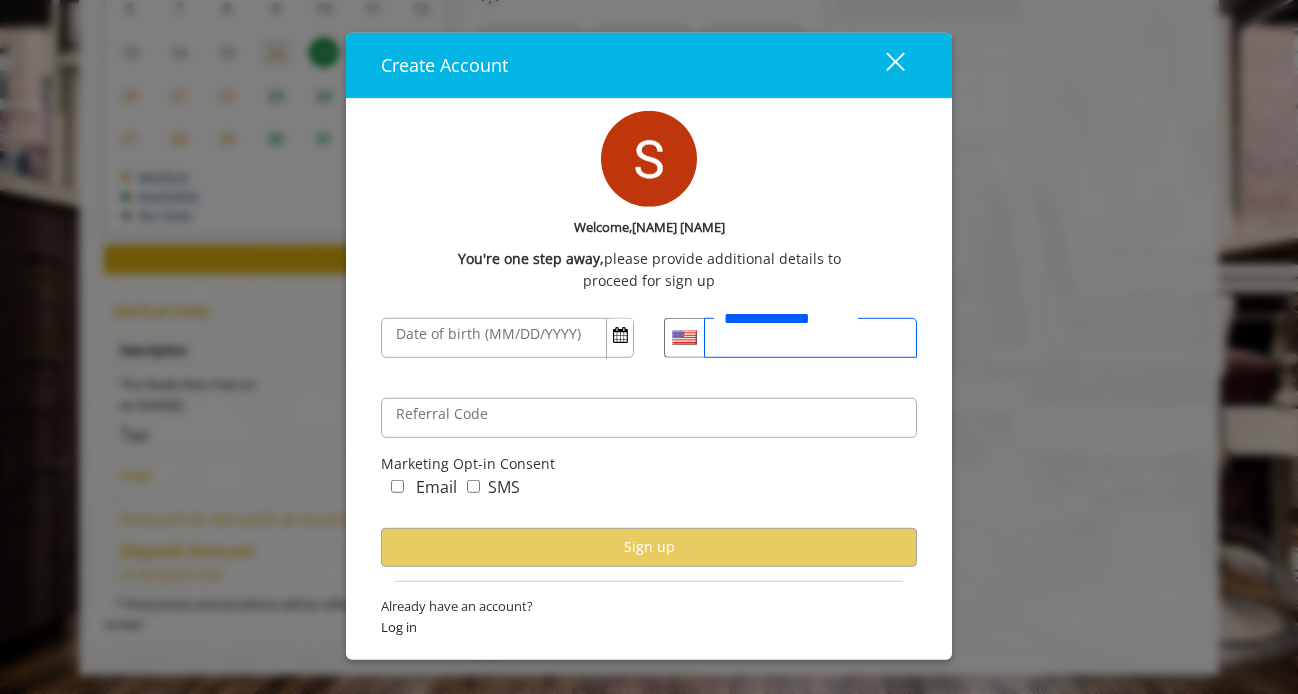 click on "**********" at bounding box center [810, 338] 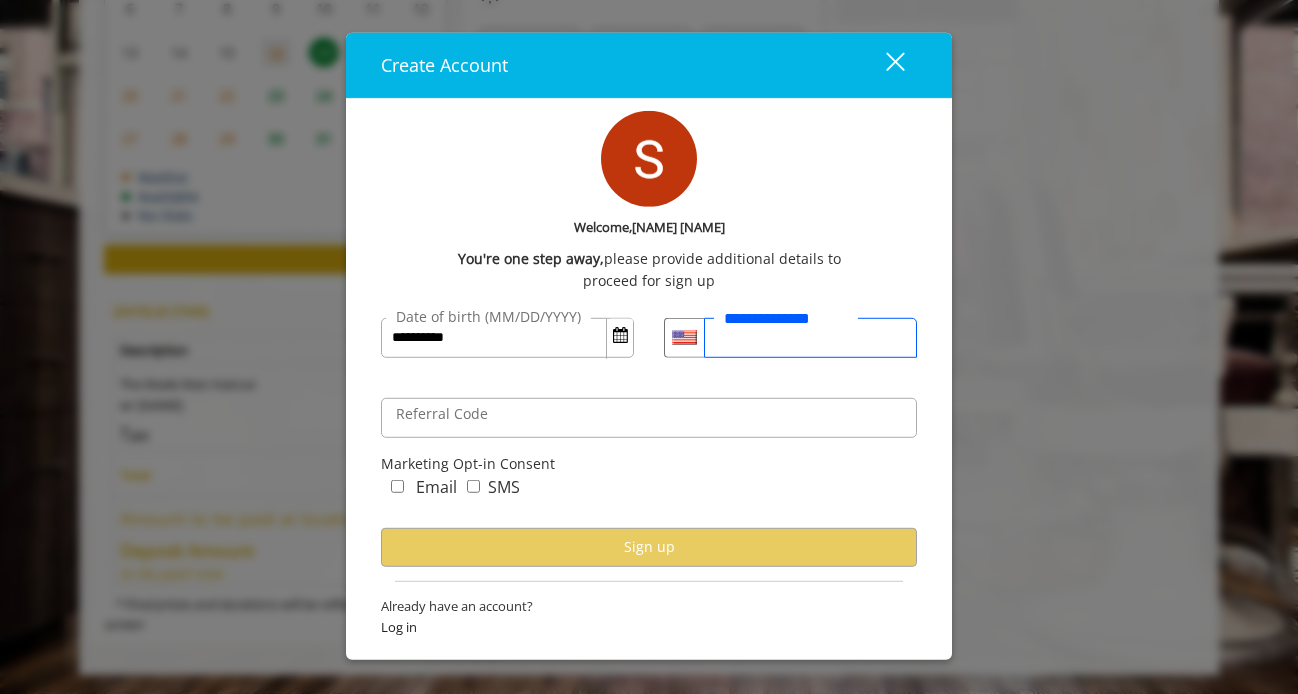 scroll, scrollTop: 0, scrollLeft: 0, axis: both 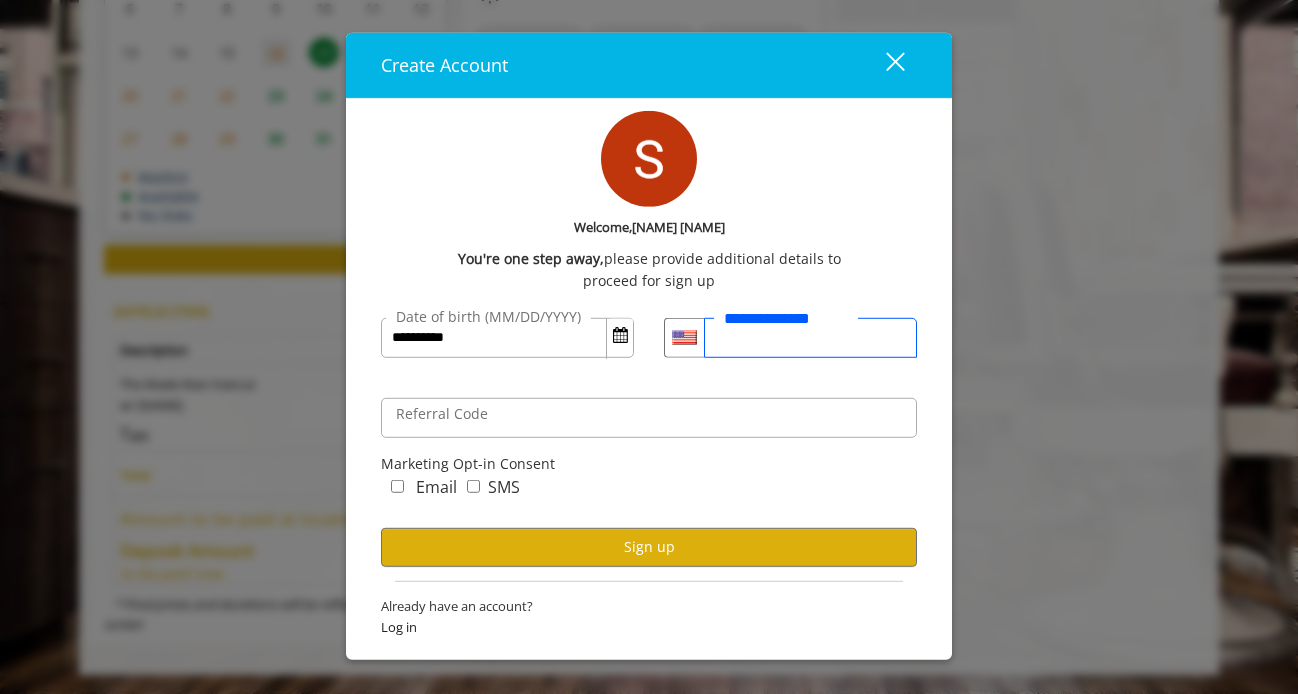 type on "**********" 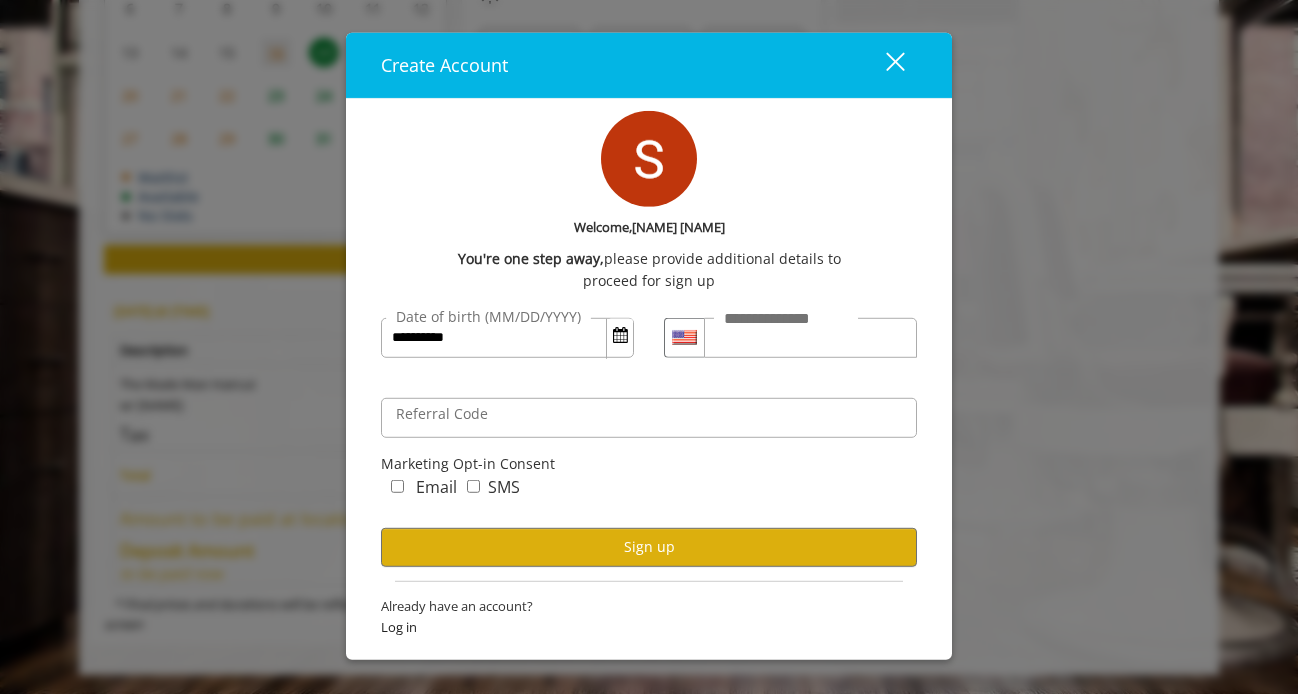 click on "SMS" at bounding box center (488, 491) 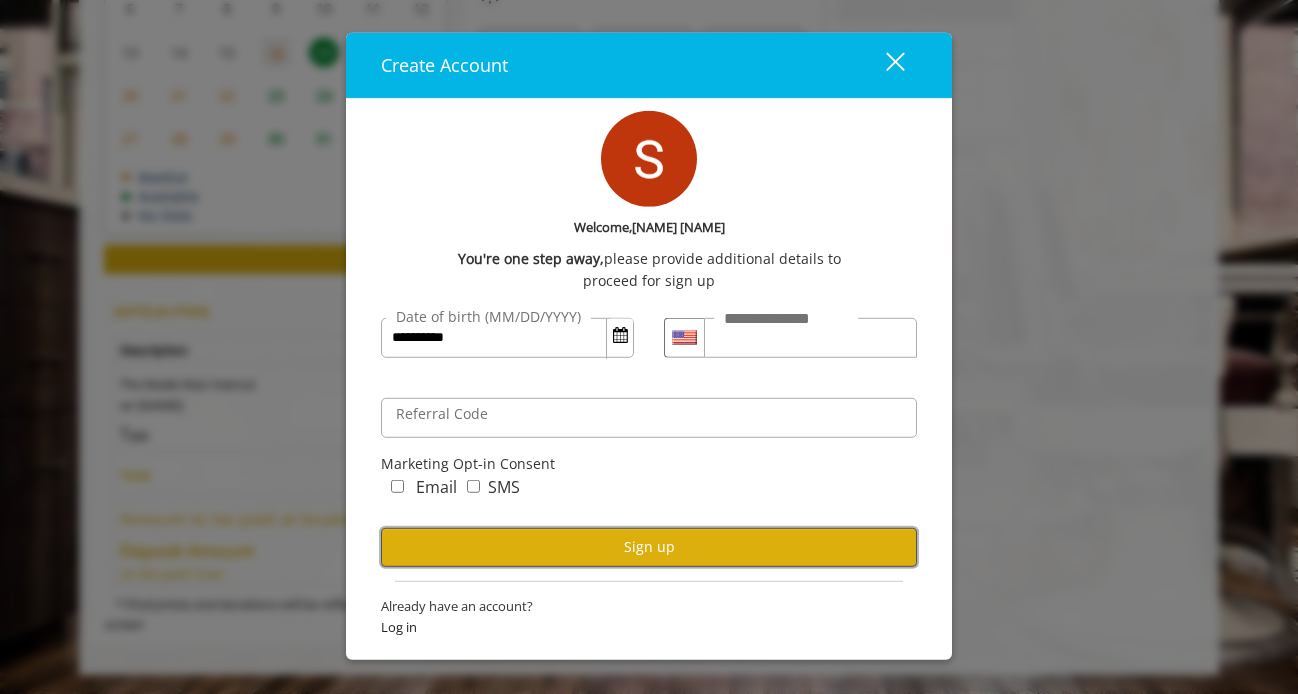 click on "Sign up" at bounding box center (649, 547) 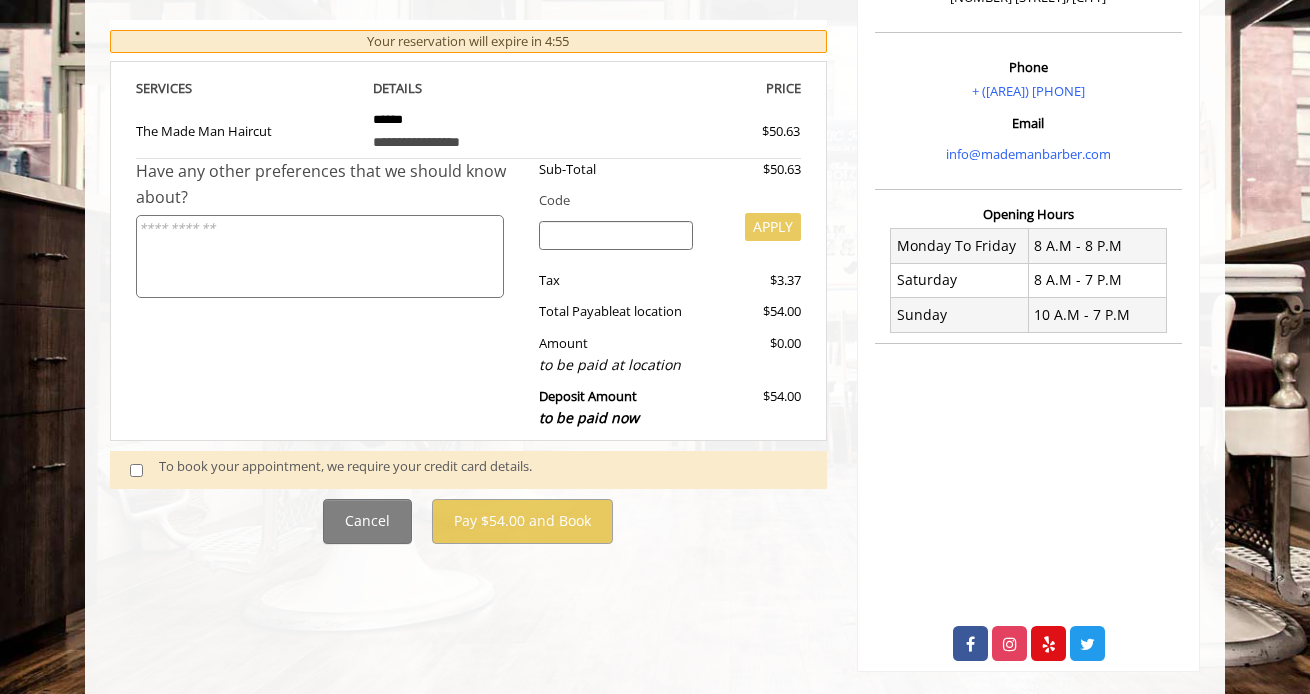 scroll, scrollTop: 354, scrollLeft: 0, axis: vertical 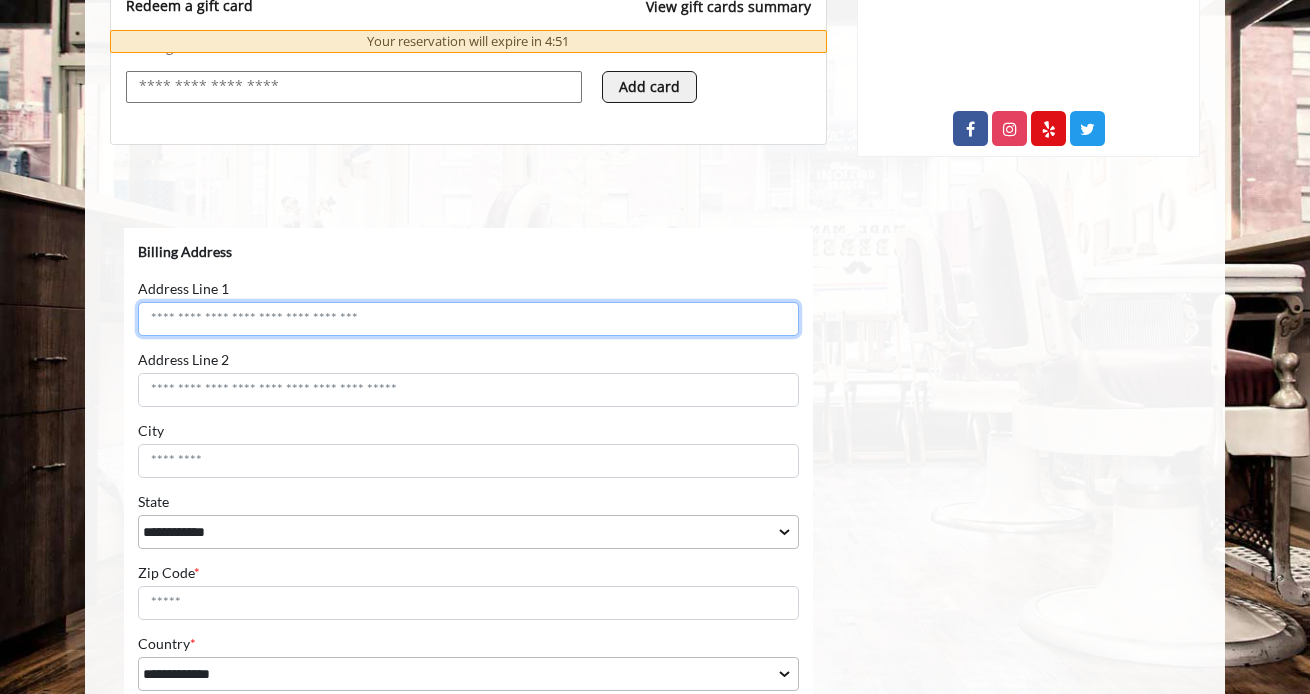 click on "Address Line 1" at bounding box center [468, 319] 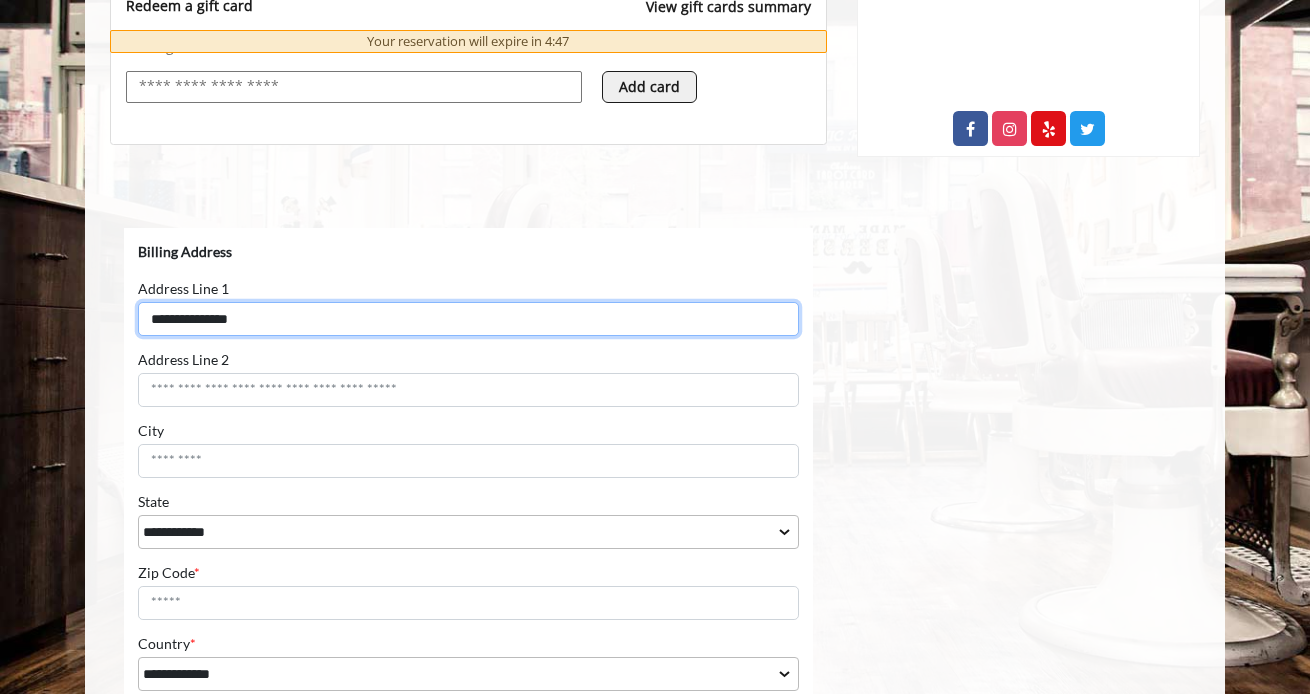 type on "**********" 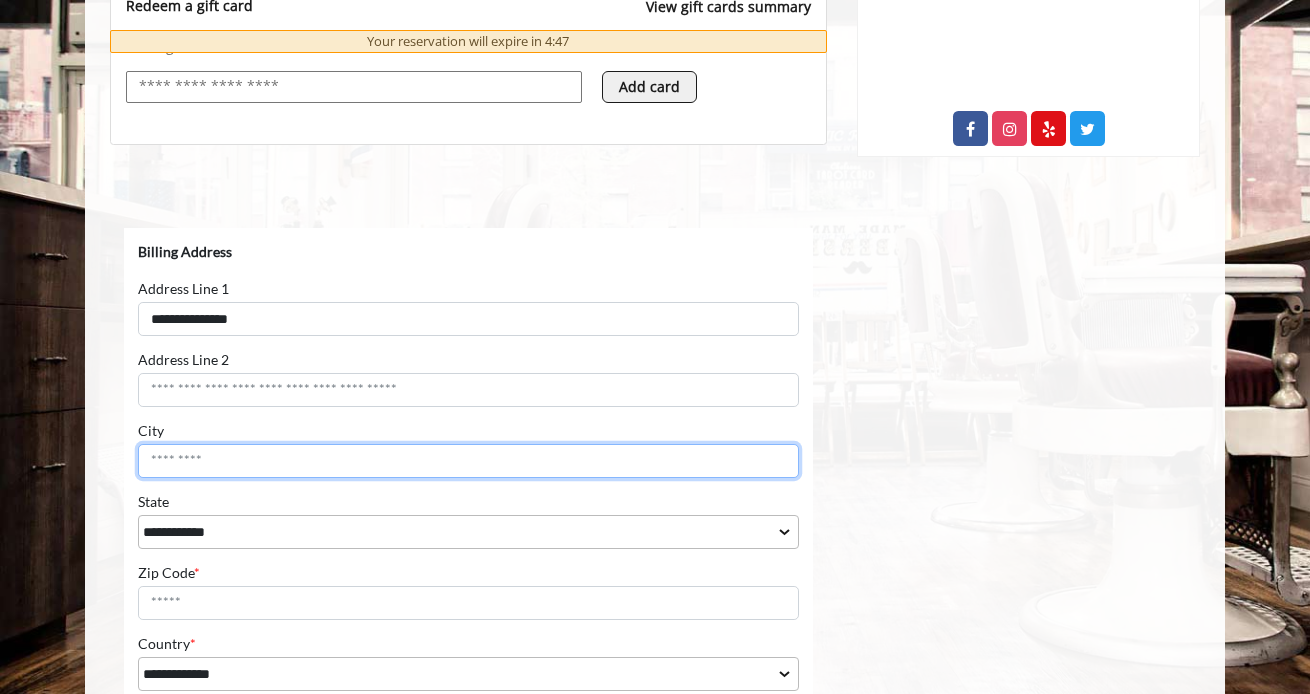 click on "City" at bounding box center [468, 461] 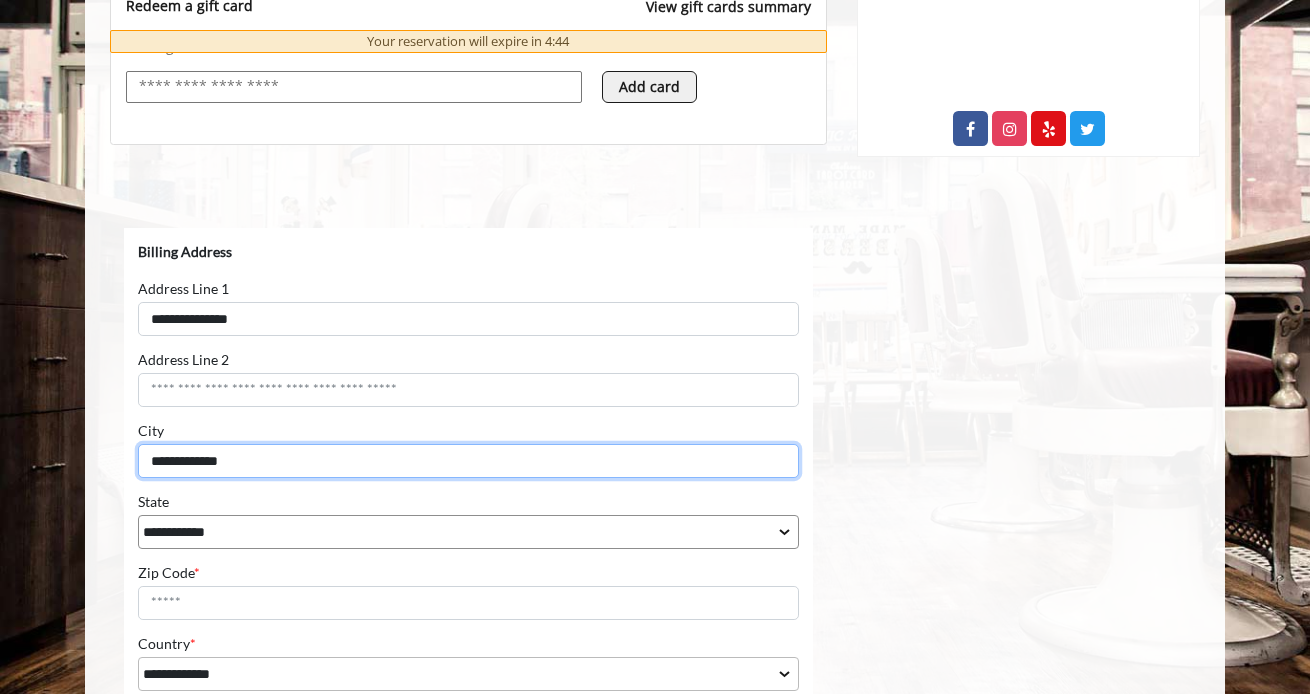 type on "**********" 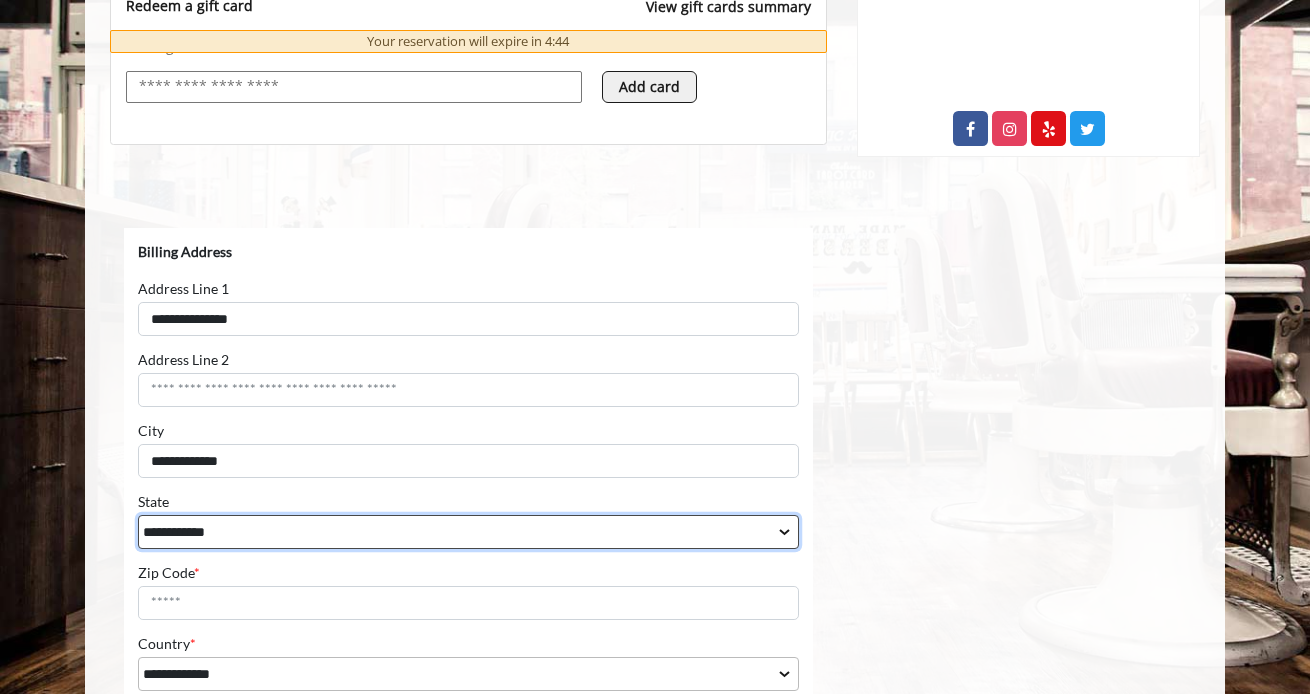 click on "**********" at bounding box center [468, 532] 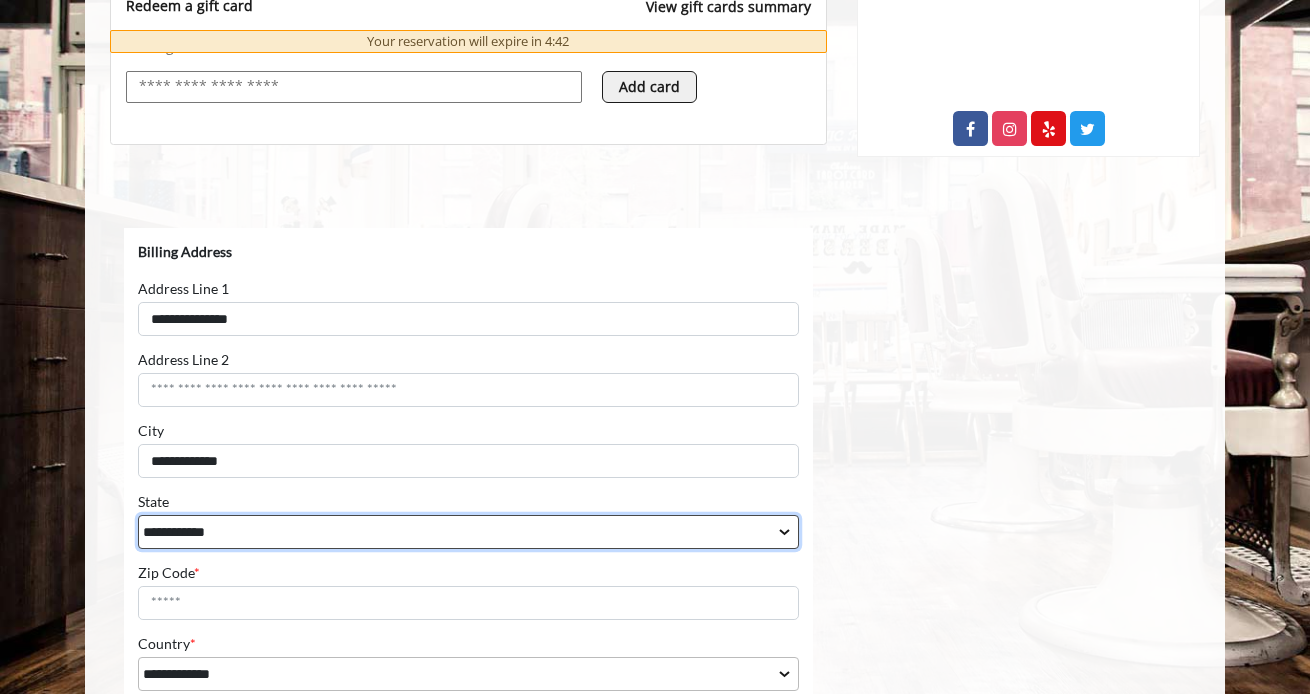 select on "**" 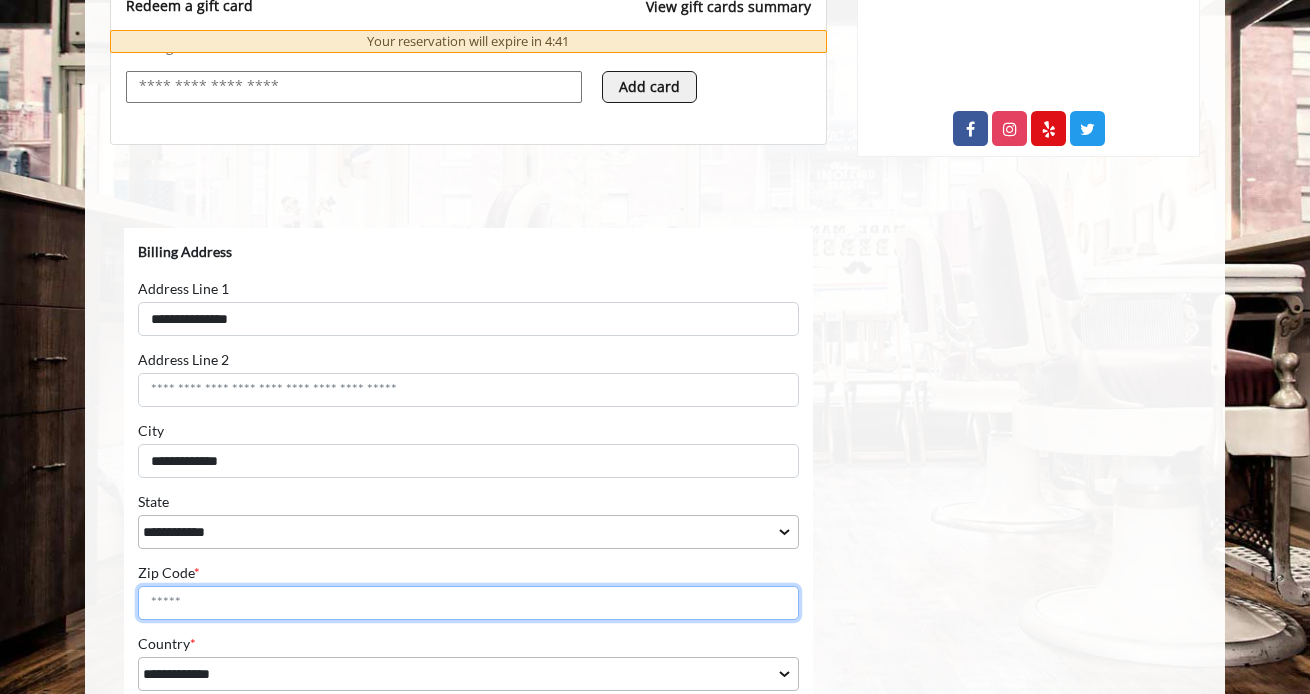 click on "Zip Code  *" at bounding box center [468, 603] 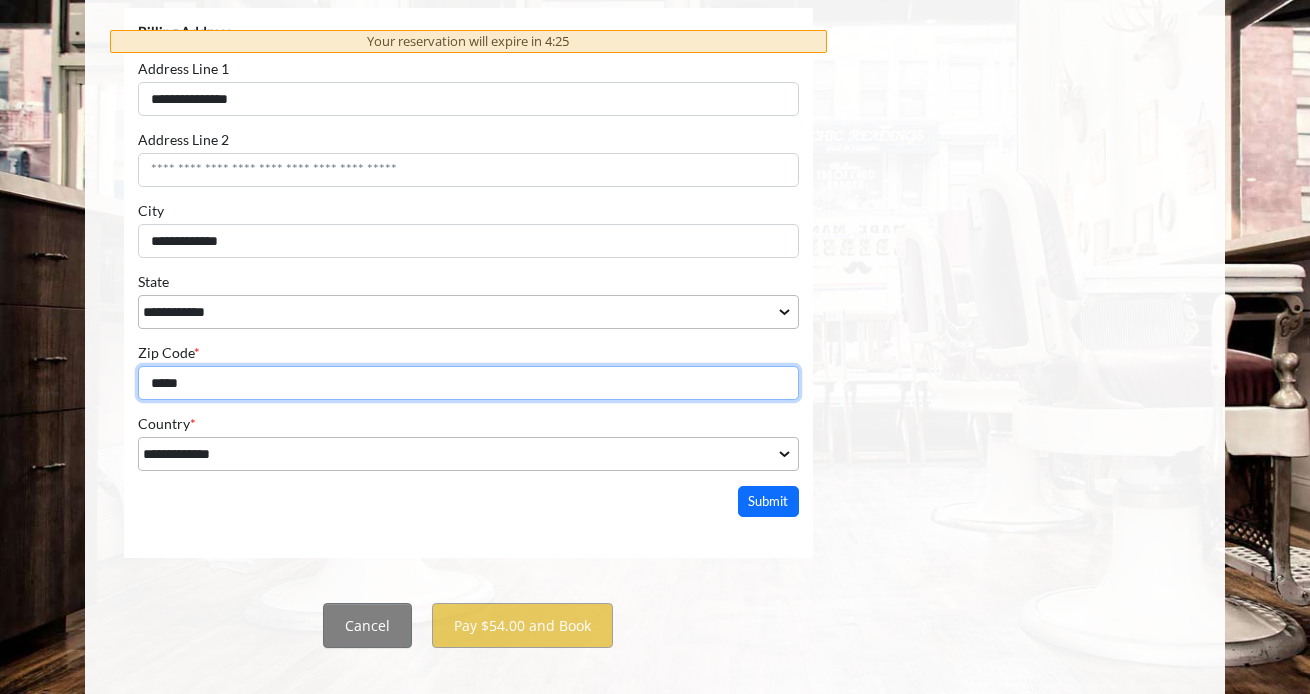 scroll, scrollTop: 1086, scrollLeft: 0, axis: vertical 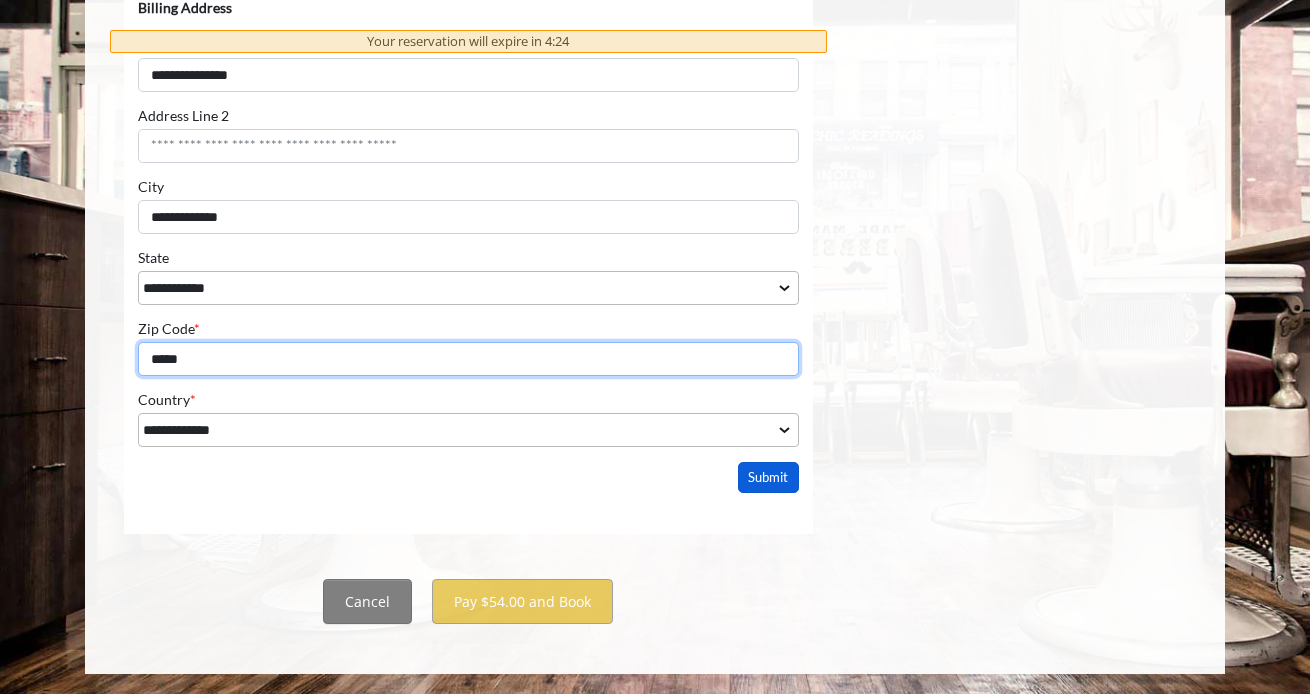 type on "*****" 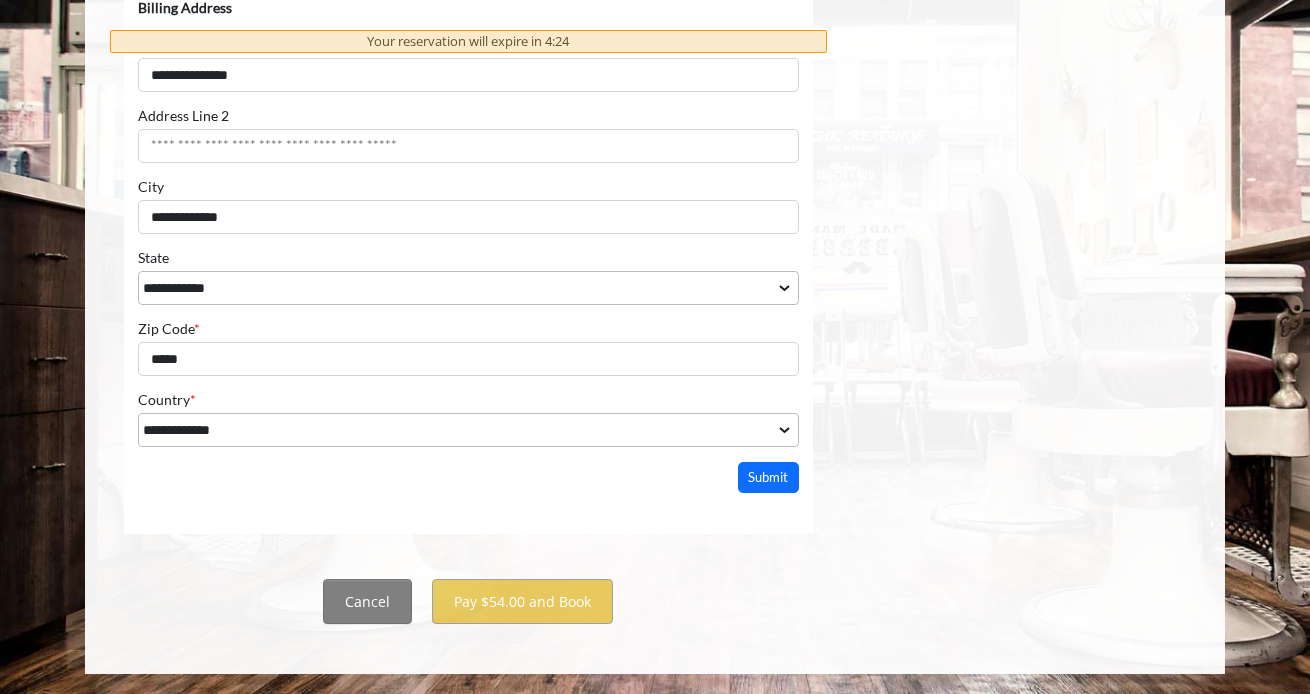 click on "Submit" at bounding box center (769, 478) 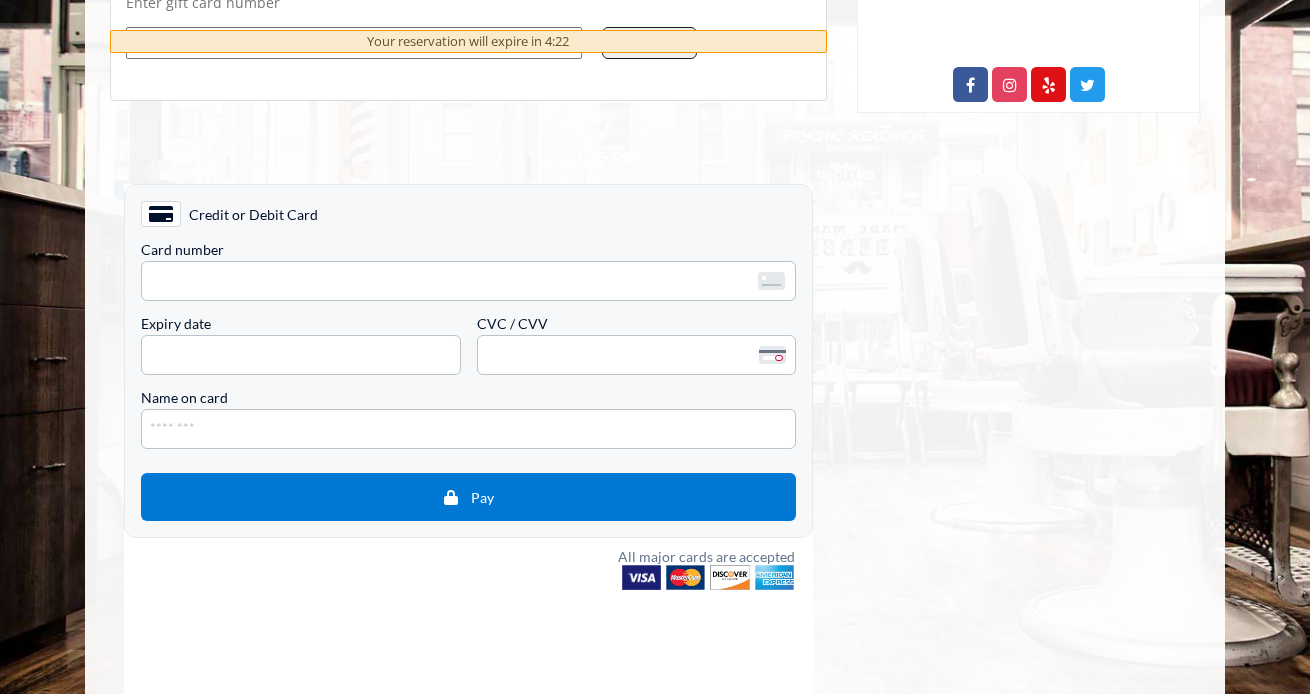 scroll, scrollTop: 885, scrollLeft: 0, axis: vertical 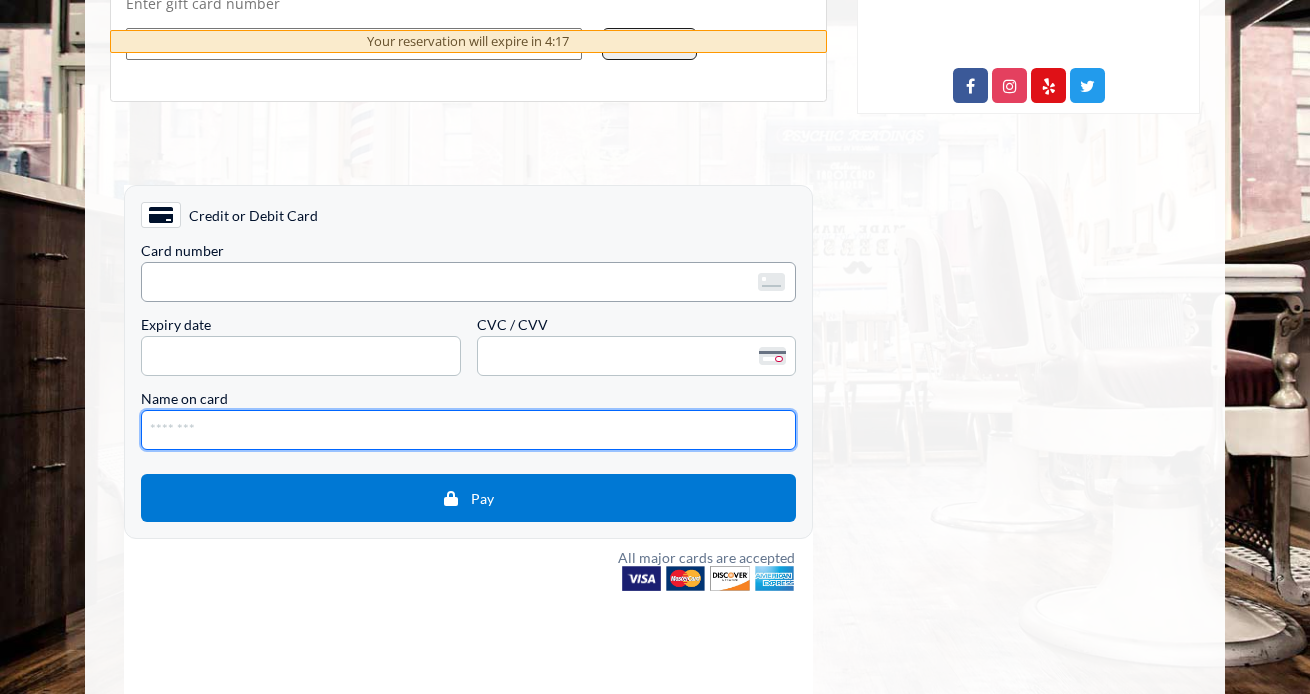 type on "**********" 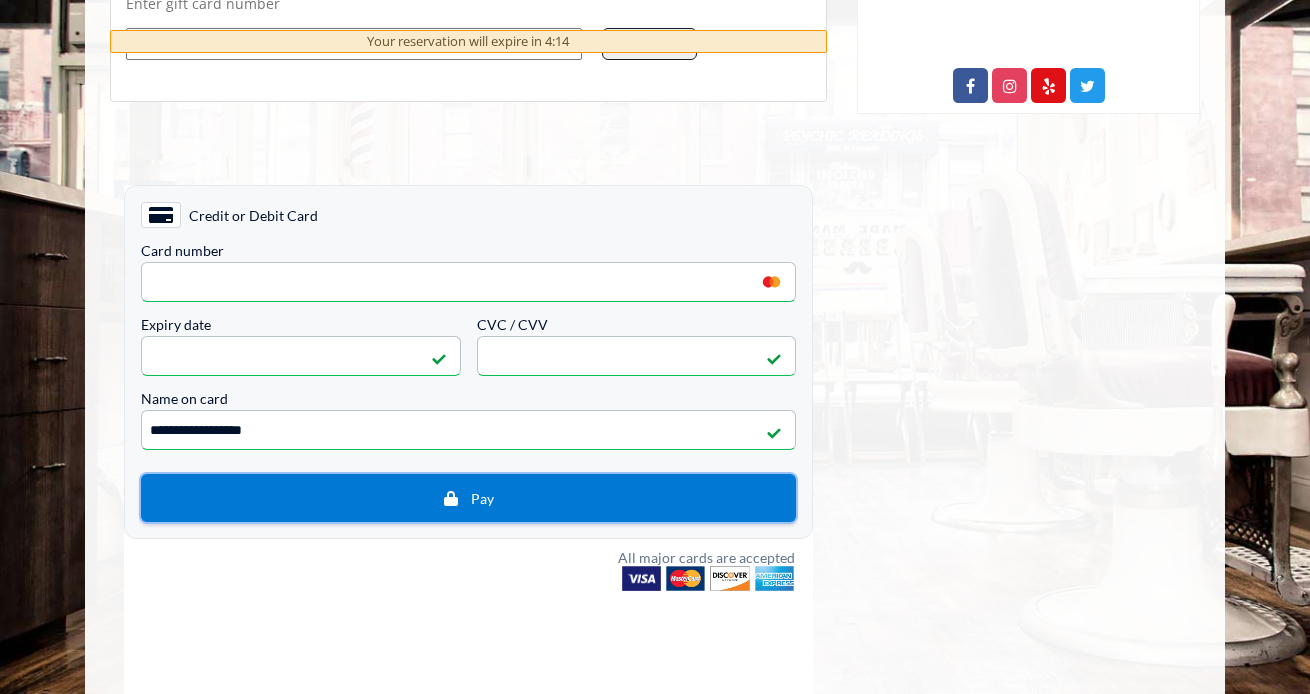 click at bounding box center [451, 498] 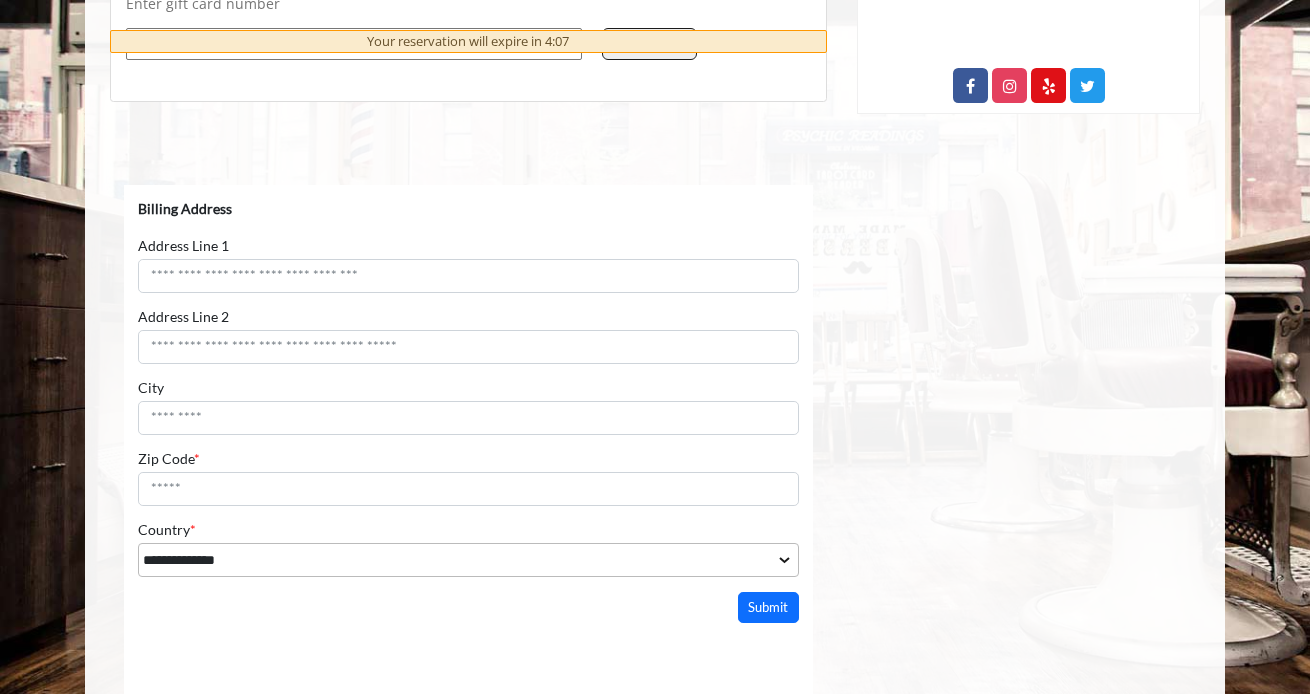 scroll, scrollTop: 0, scrollLeft: 0, axis: both 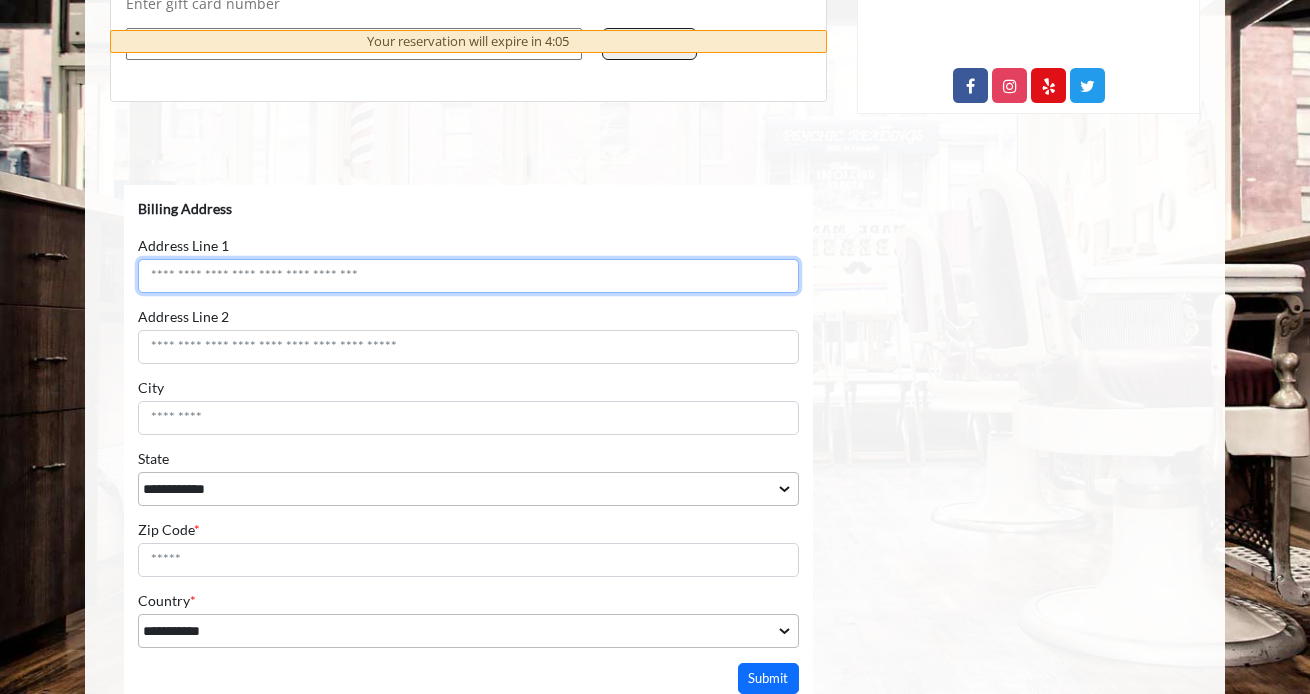 click on "Address Line 1" at bounding box center [468, 276] 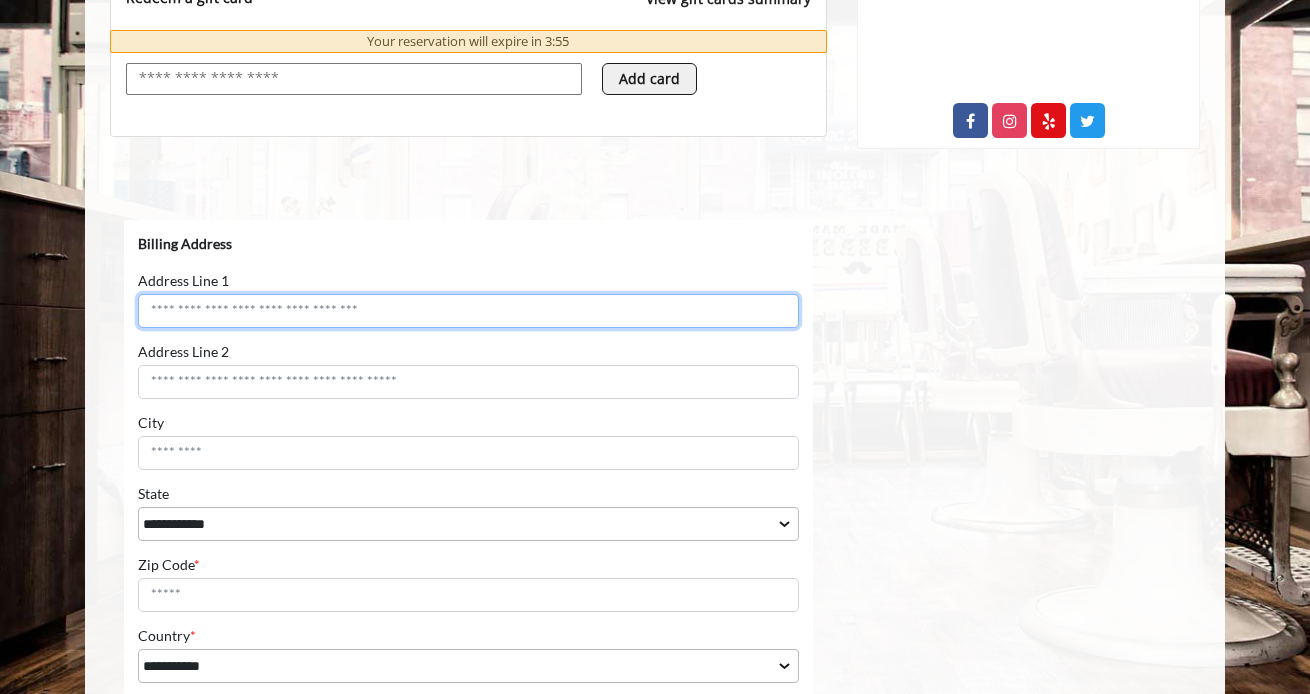 scroll, scrollTop: 863, scrollLeft: 0, axis: vertical 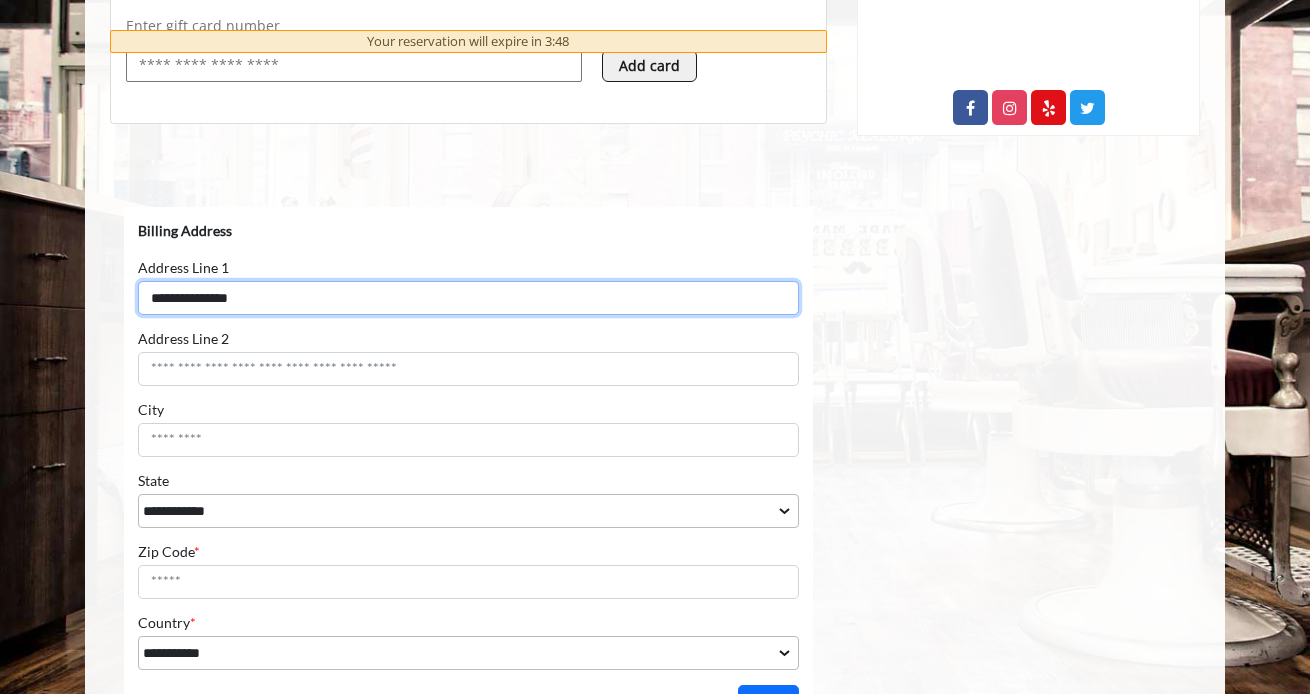 type on "**********" 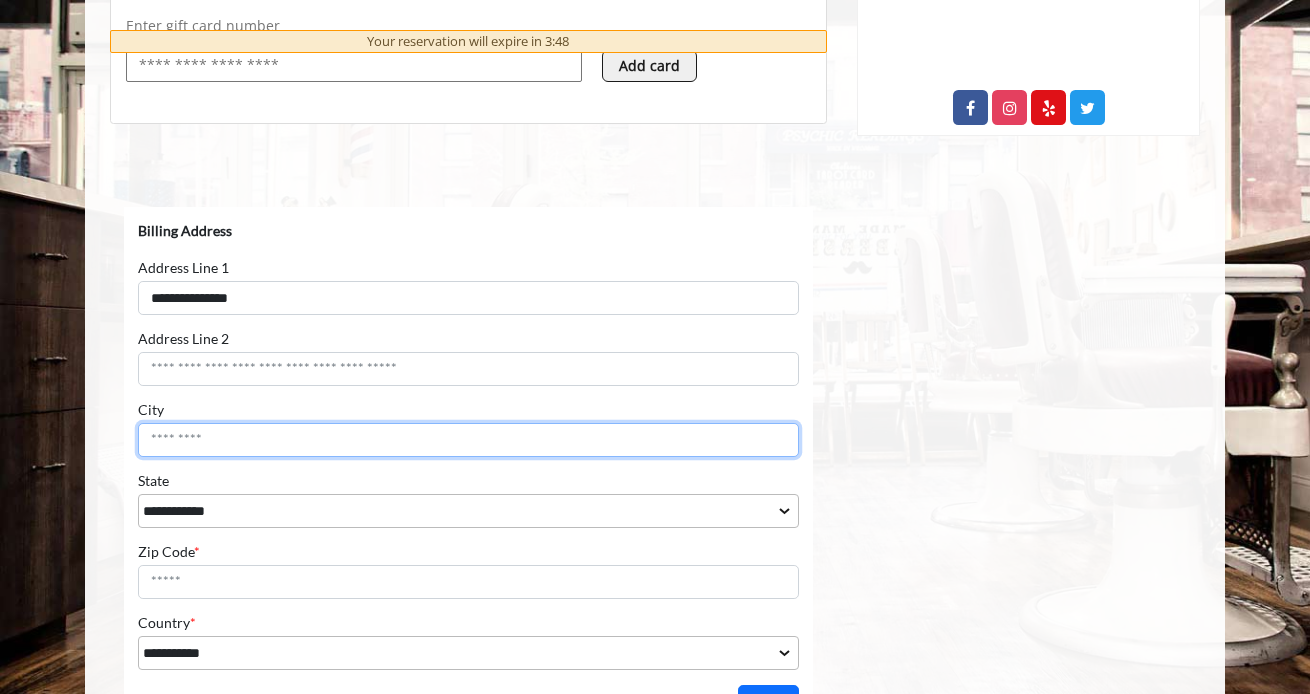 click on "City" at bounding box center (468, 440) 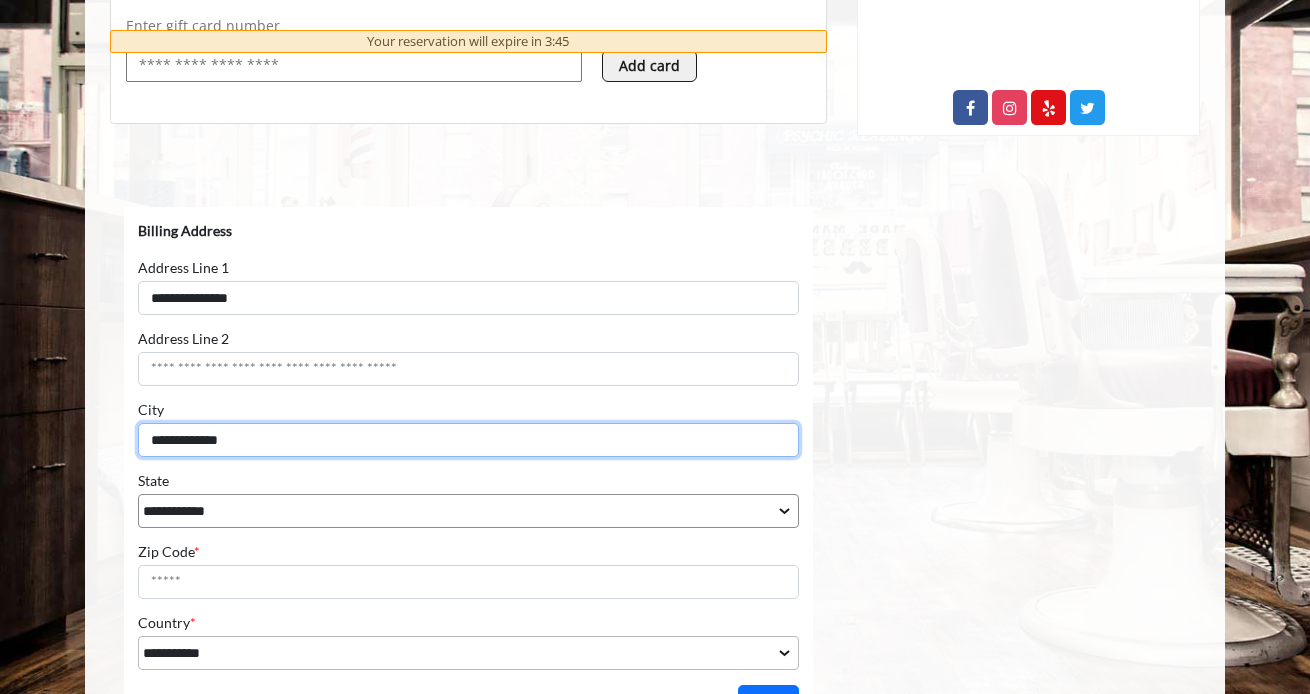 type on "**********" 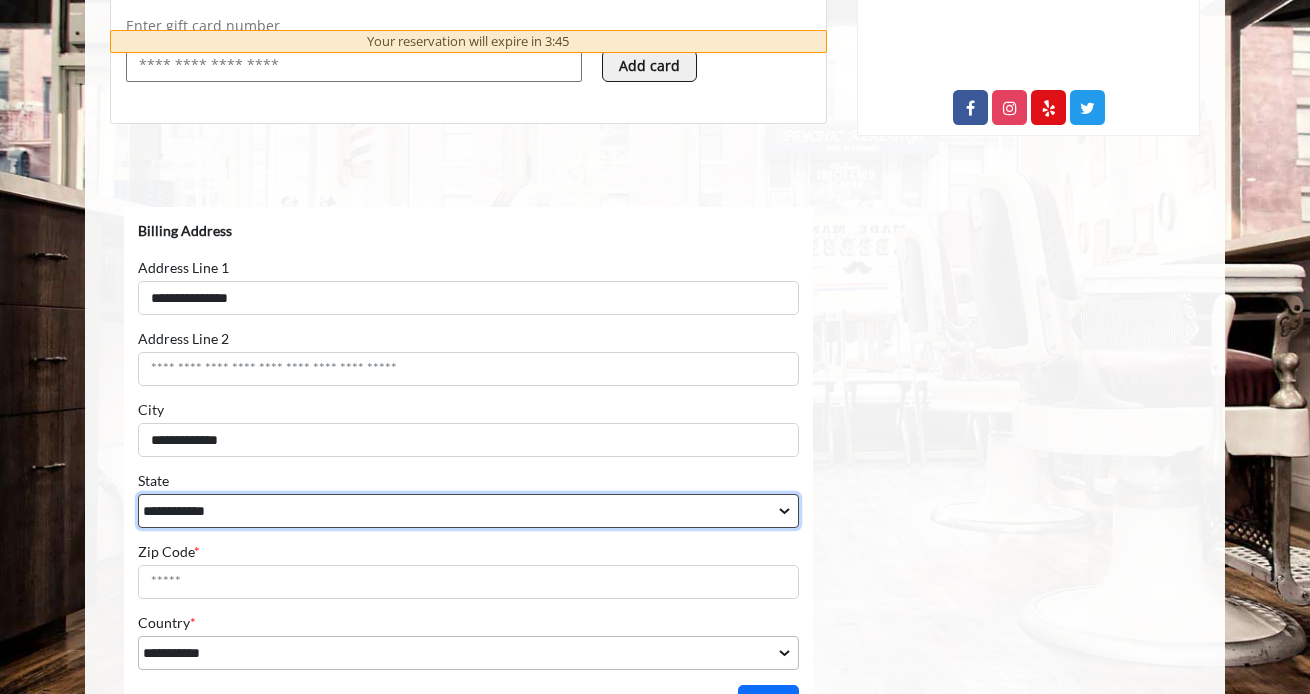click on "**********" at bounding box center [468, 511] 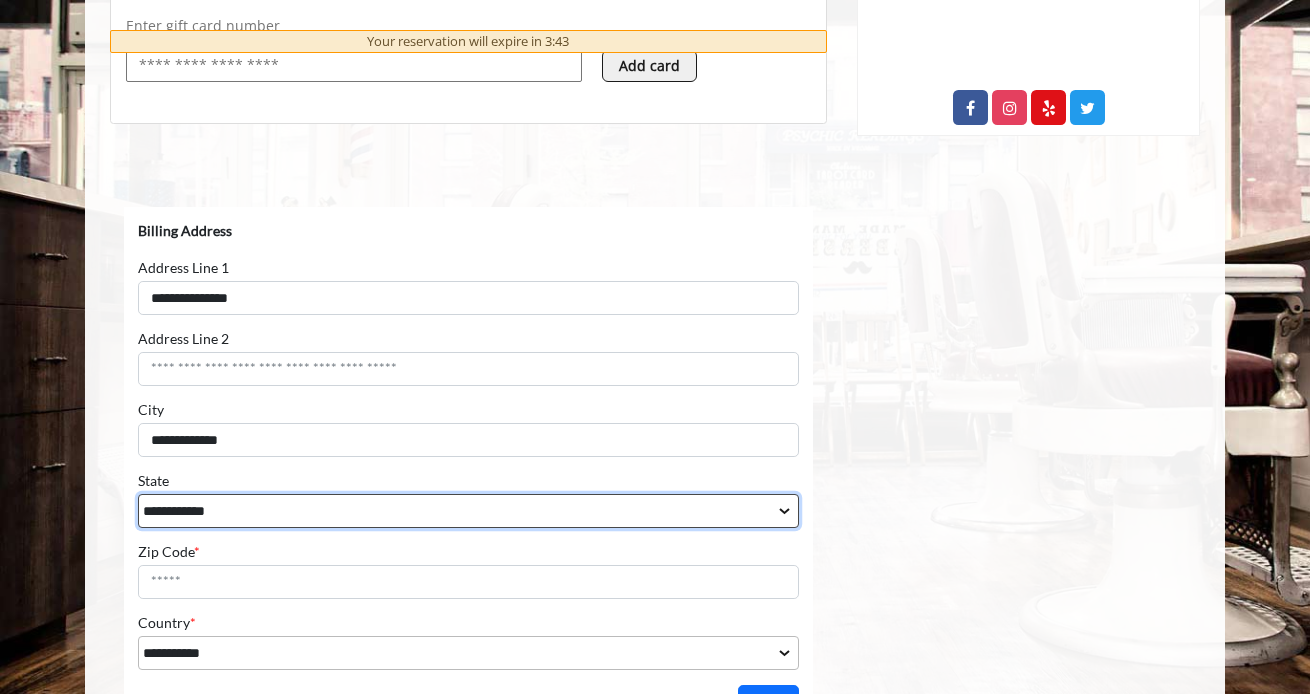 select on "**" 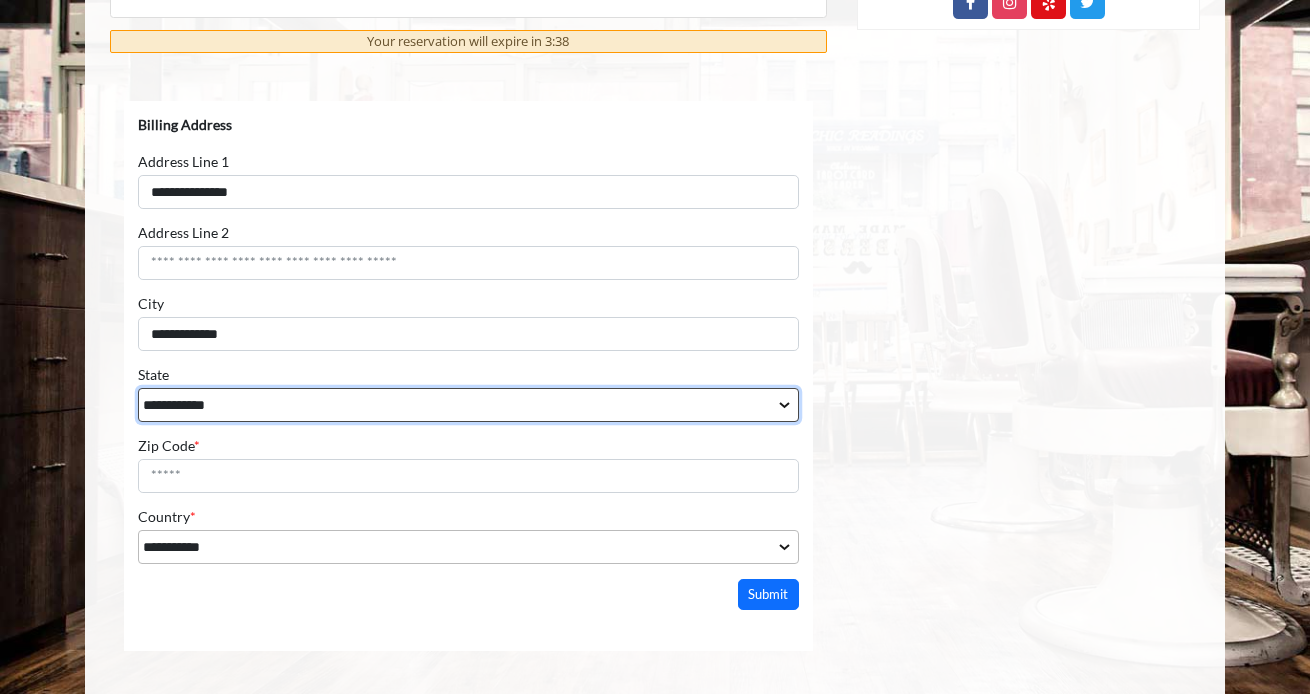 scroll, scrollTop: 970, scrollLeft: 0, axis: vertical 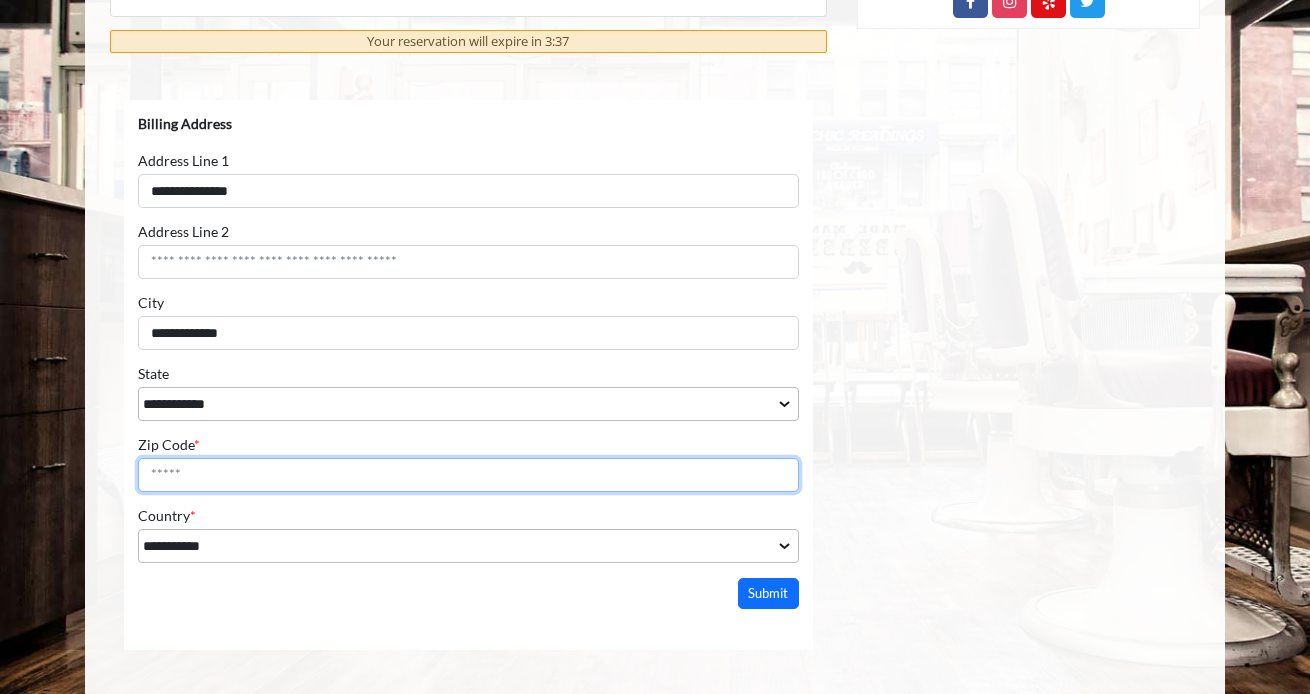 click on "Zip Code  *" at bounding box center [468, 475] 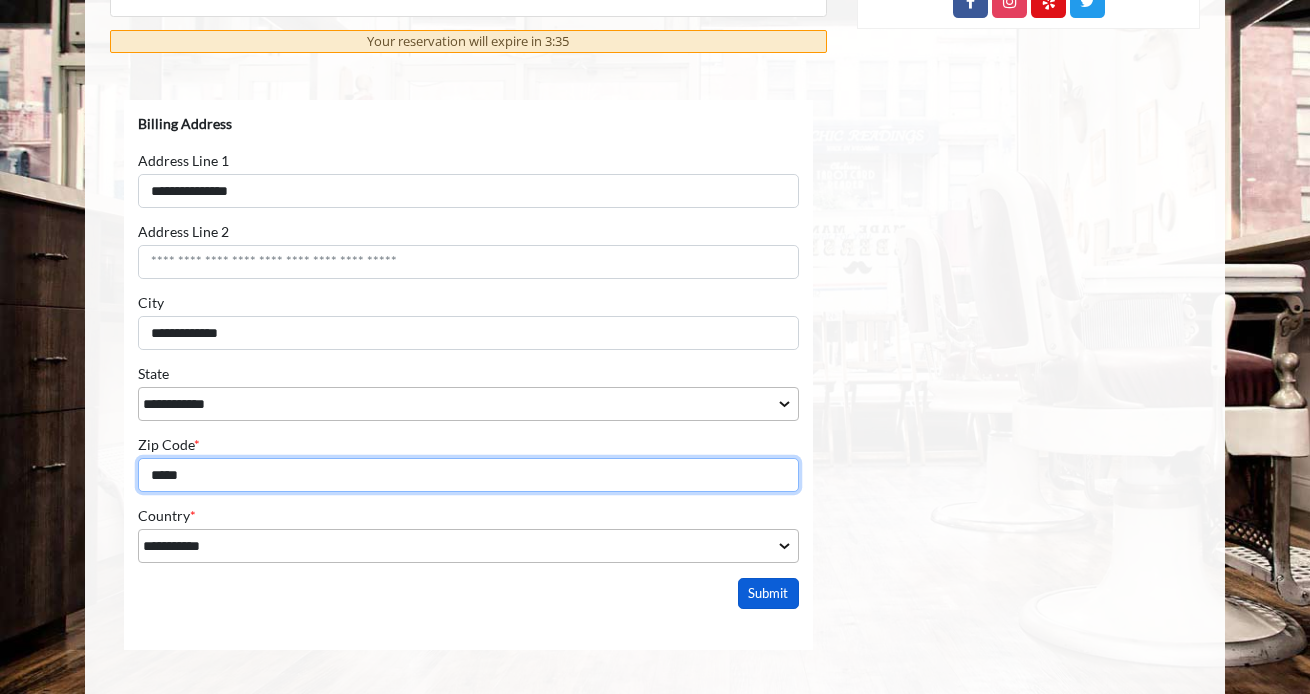 type on "*****" 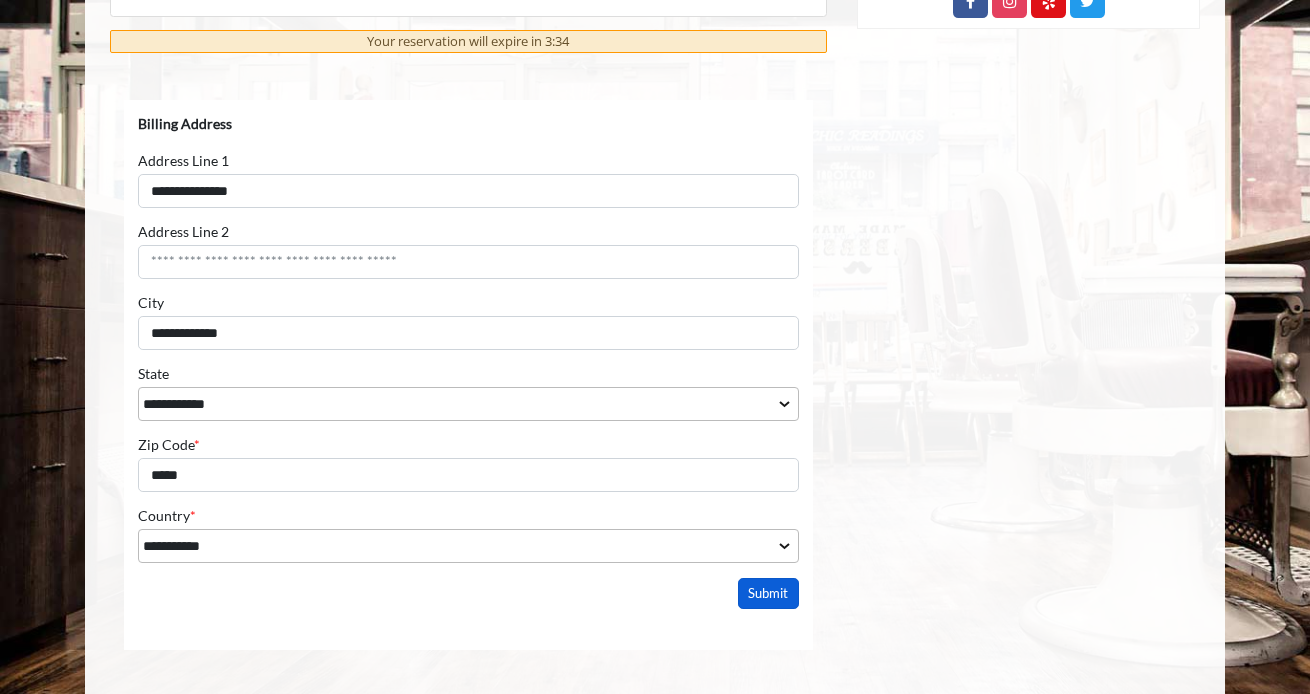 click on "Submit" at bounding box center (769, 593) 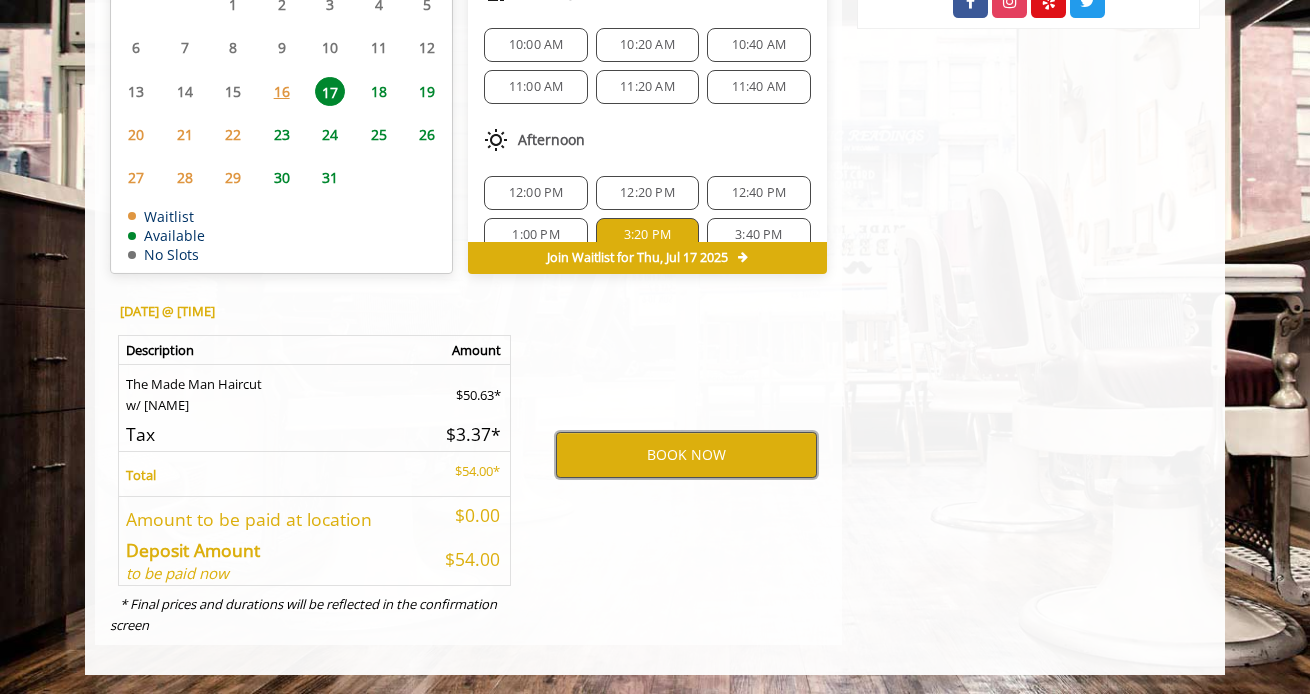 click on "BOOK NOW" at bounding box center (686, 455) 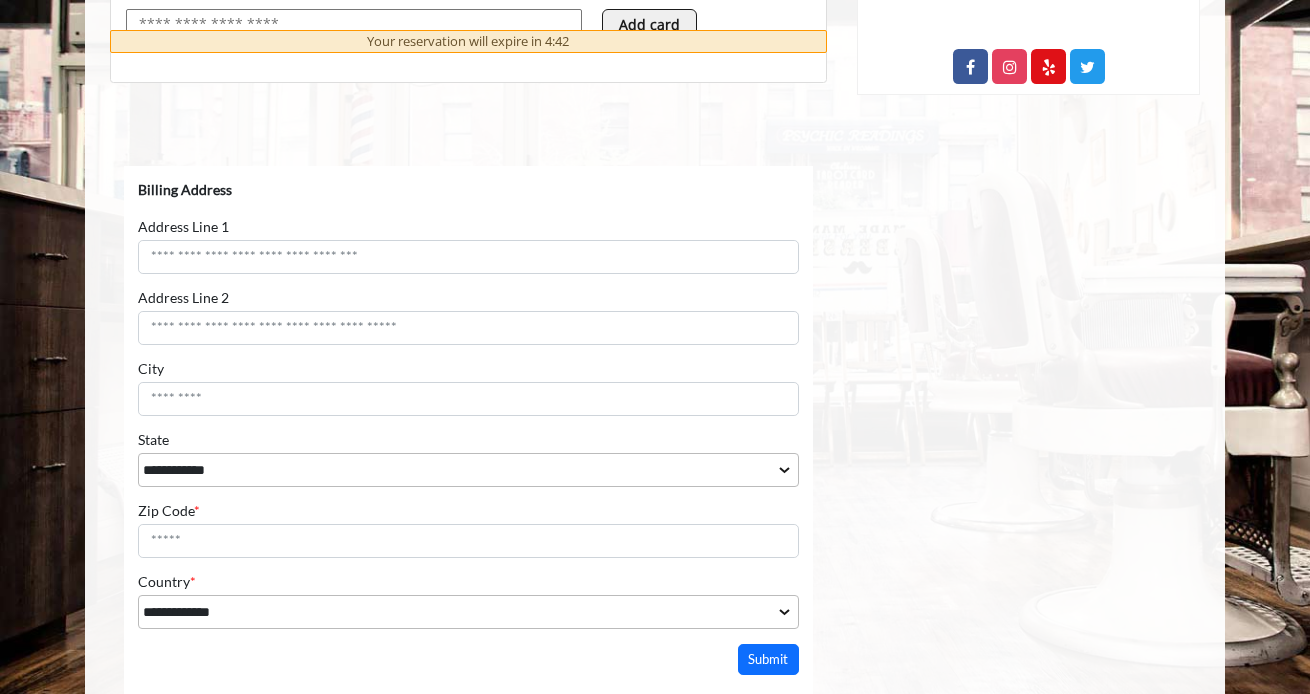 scroll, scrollTop: 923, scrollLeft: 0, axis: vertical 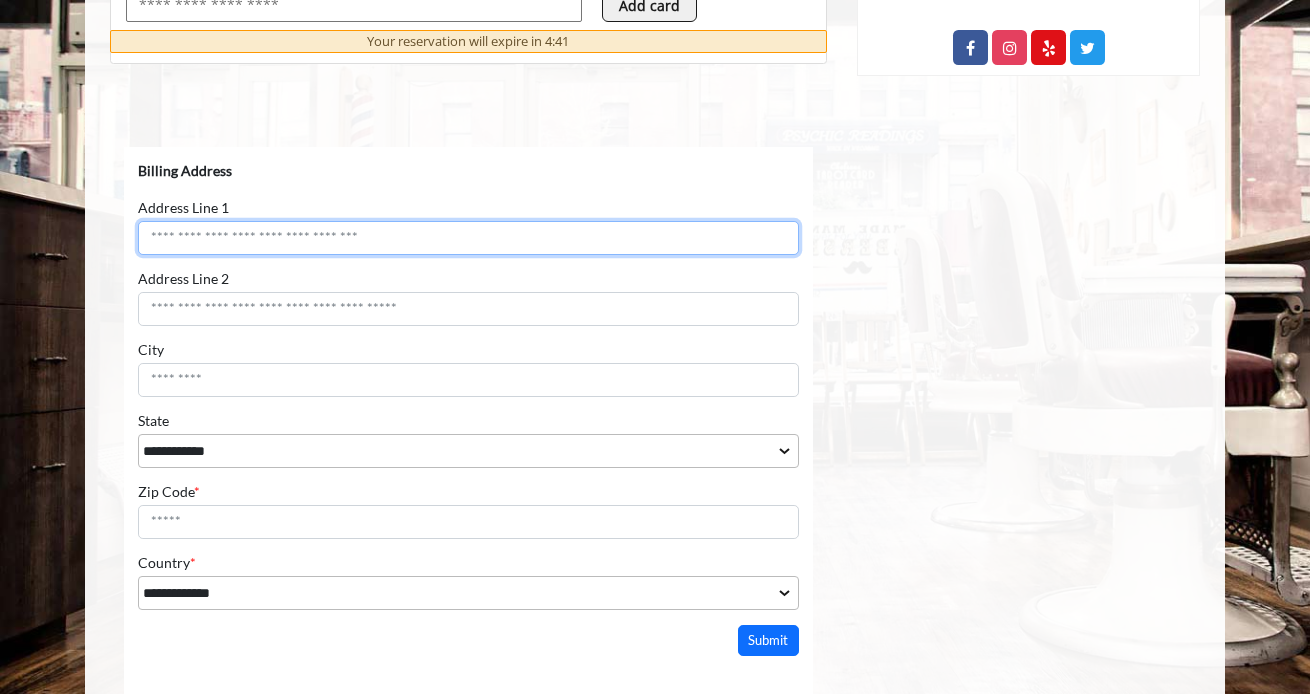 click on "Address Line 1" at bounding box center [468, 238] 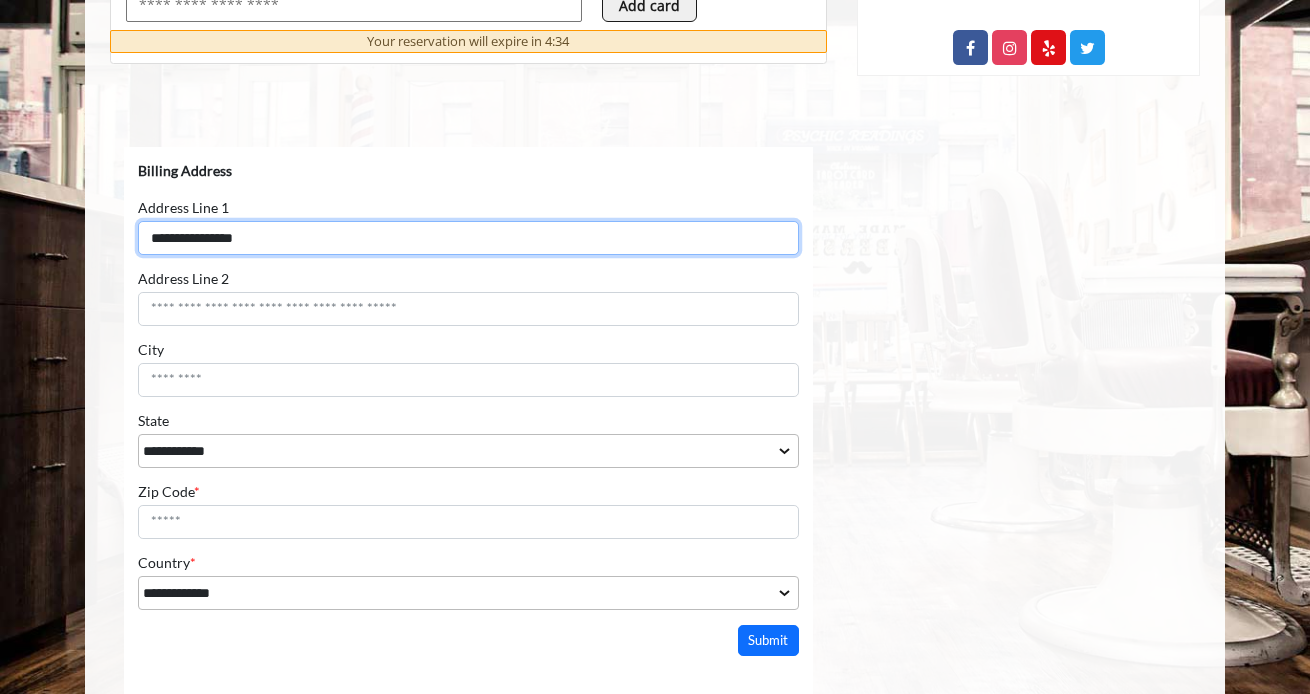 type on "**********" 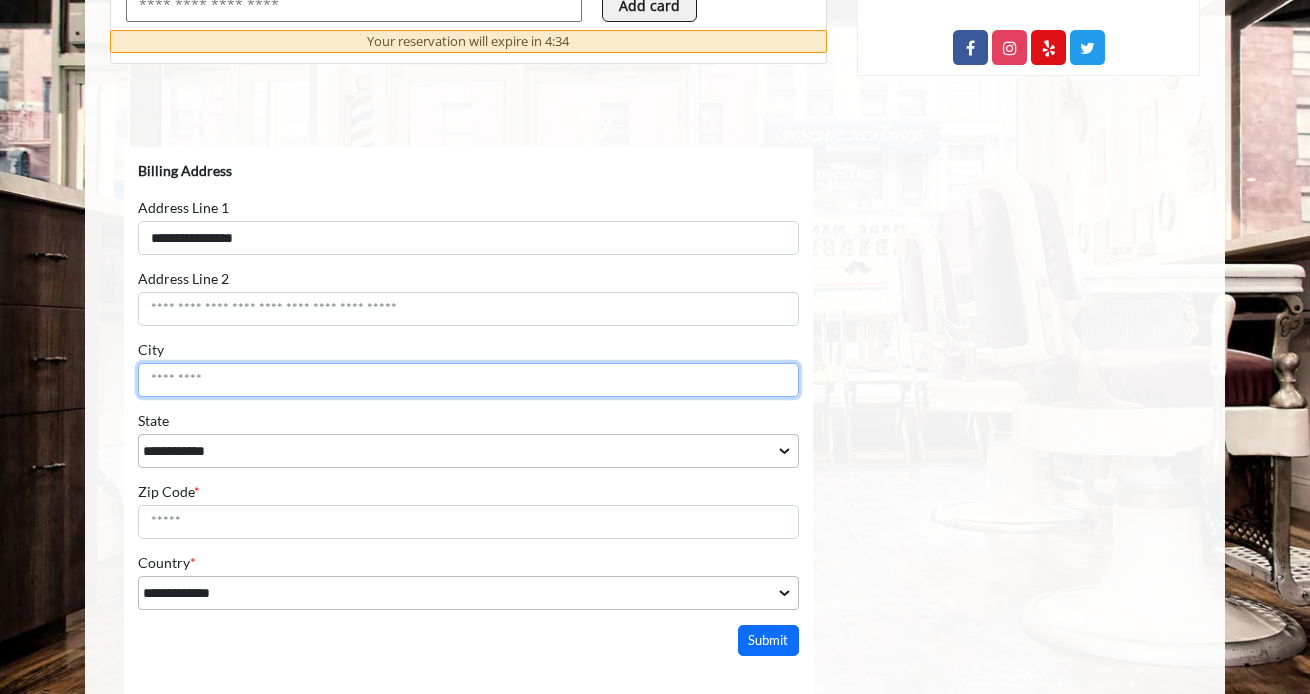 click on "City" at bounding box center (468, 380) 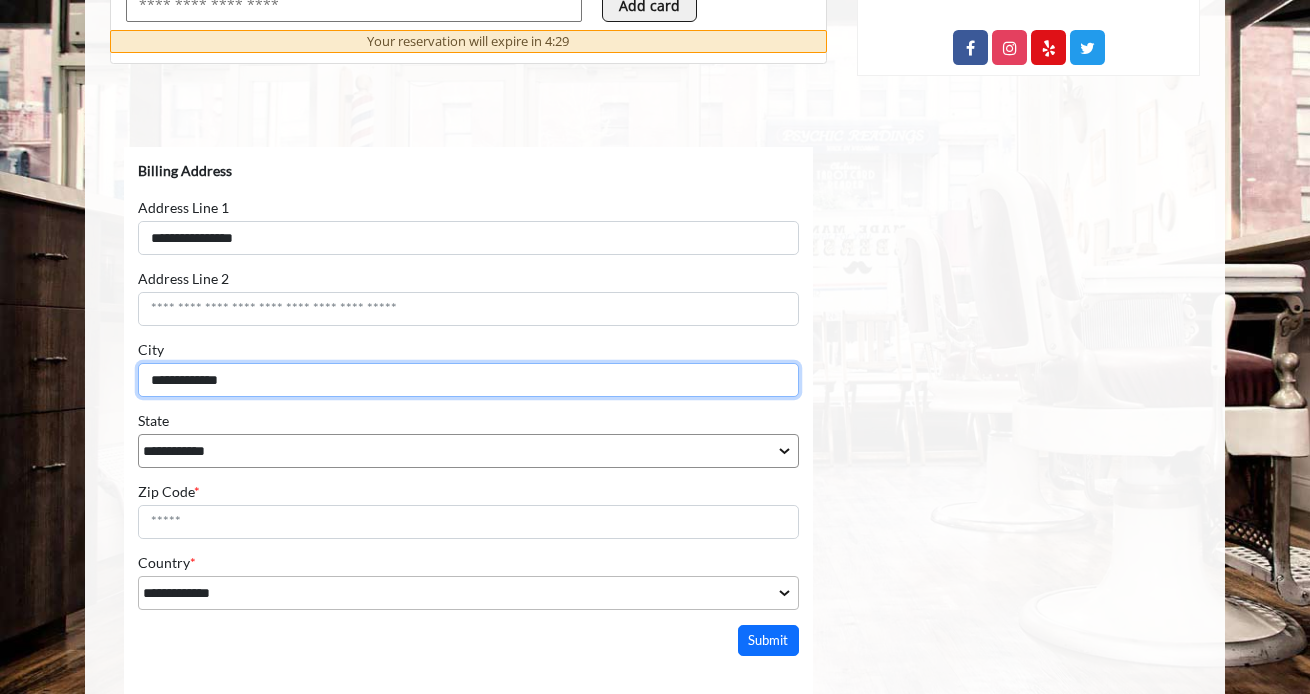 type on "**********" 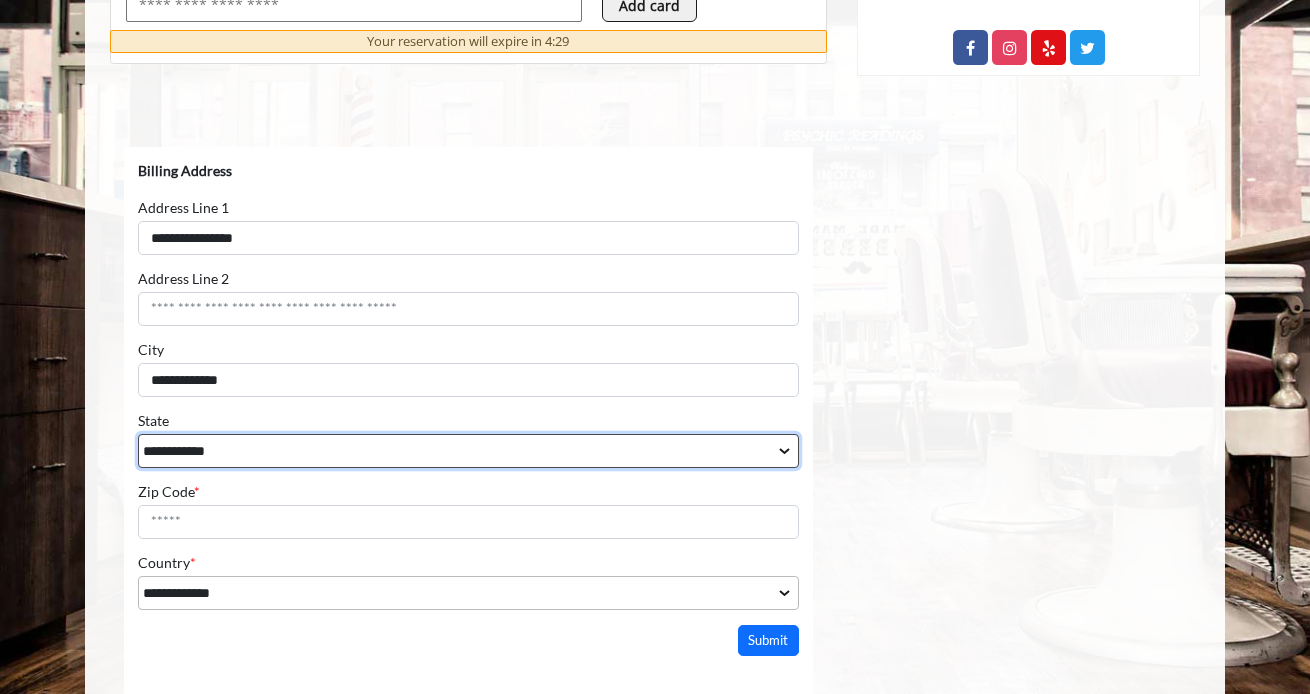 click on "**********" at bounding box center [468, 451] 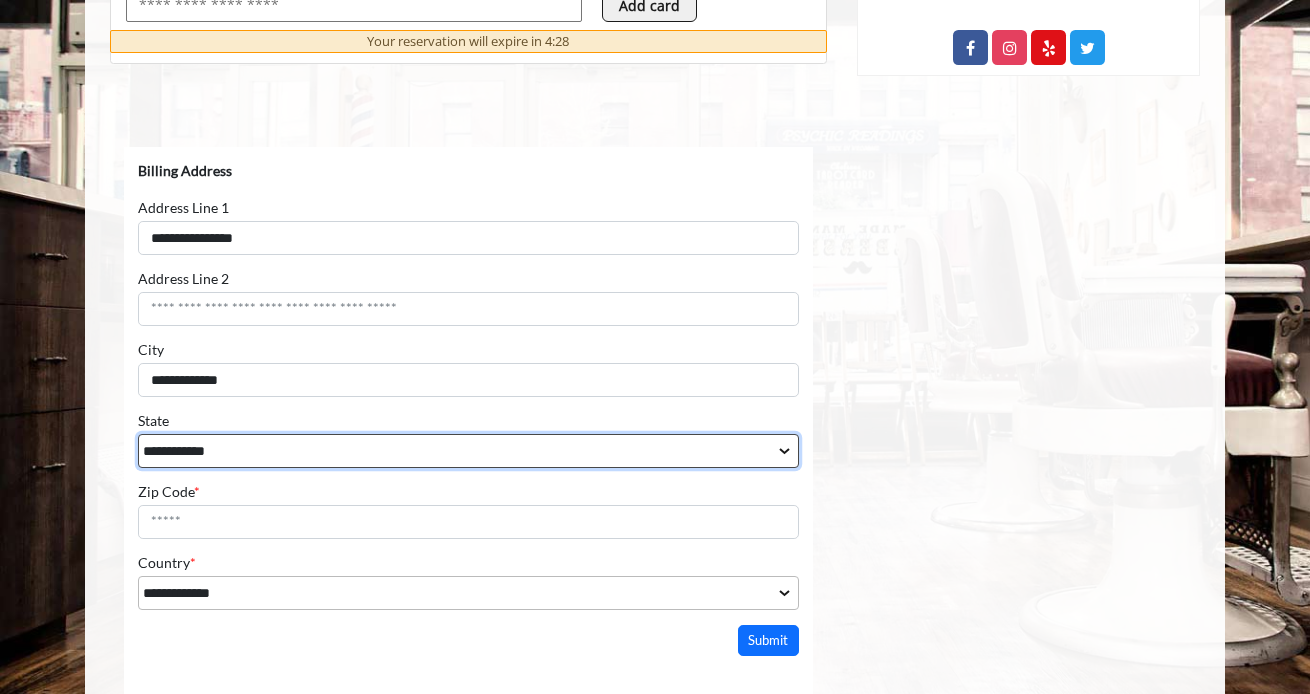 select on "**" 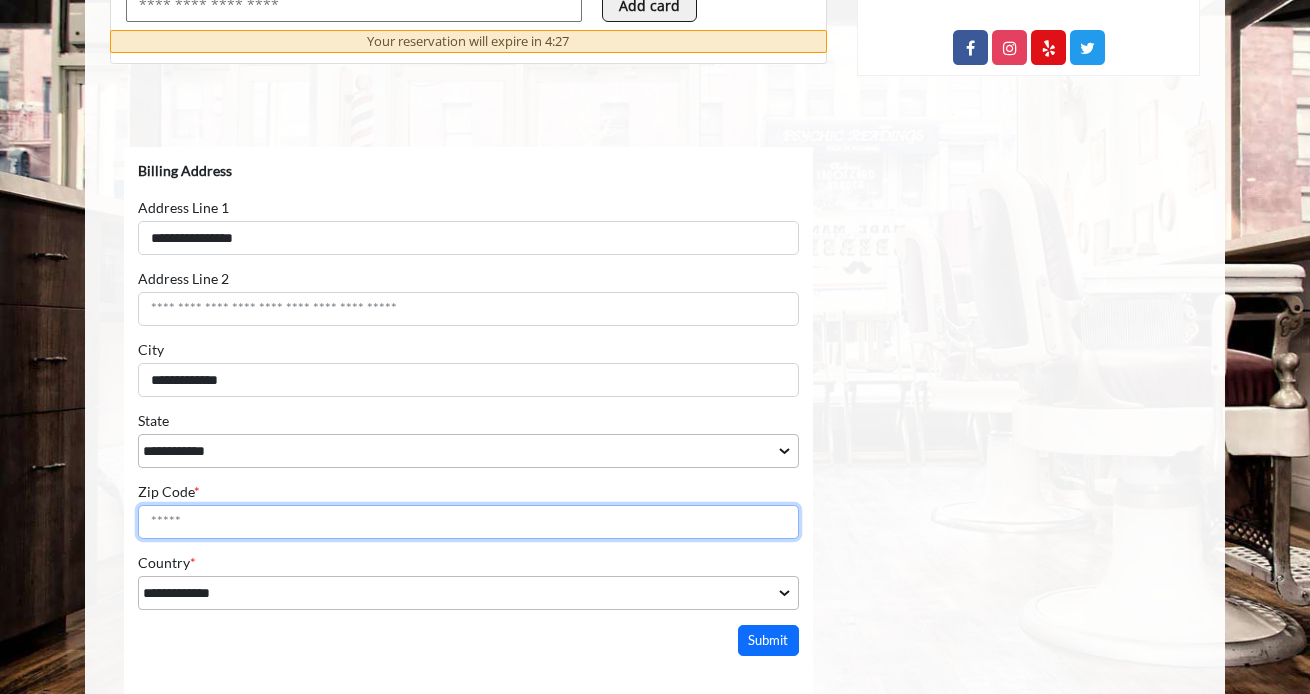 click on "Zip Code  *" at bounding box center (468, 522) 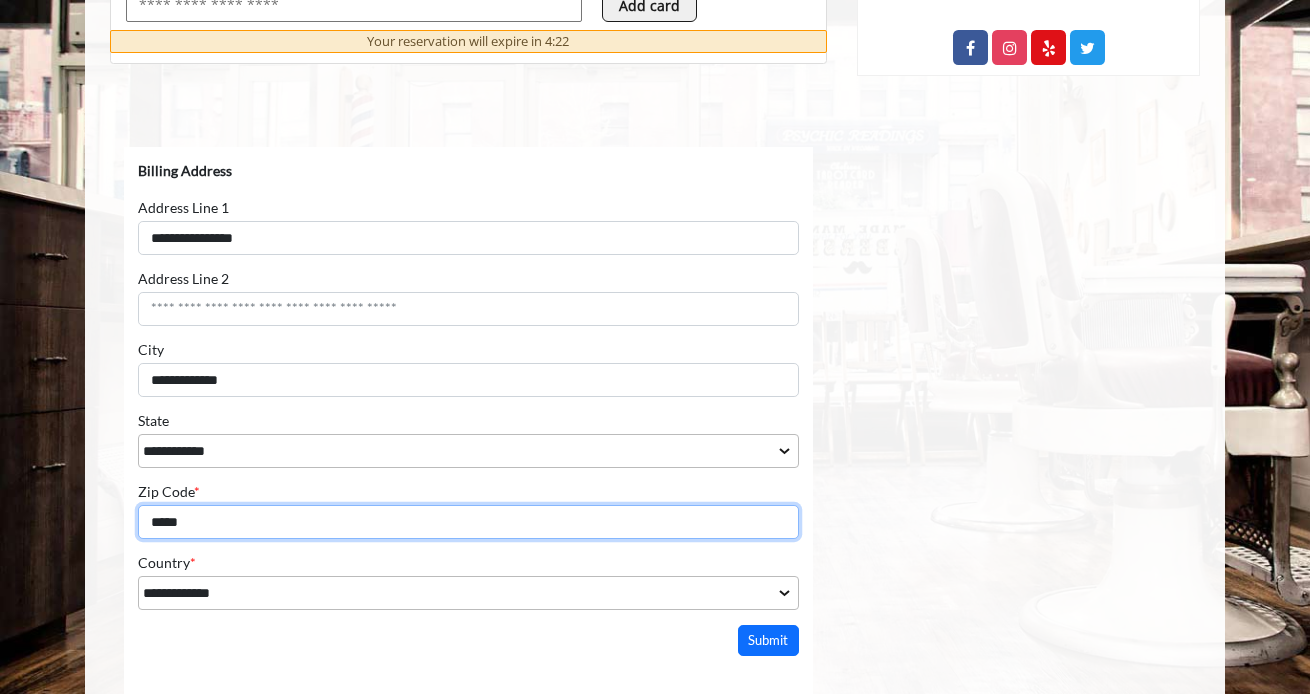 scroll, scrollTop: 942, scrollLeft: 0, axis: vertical 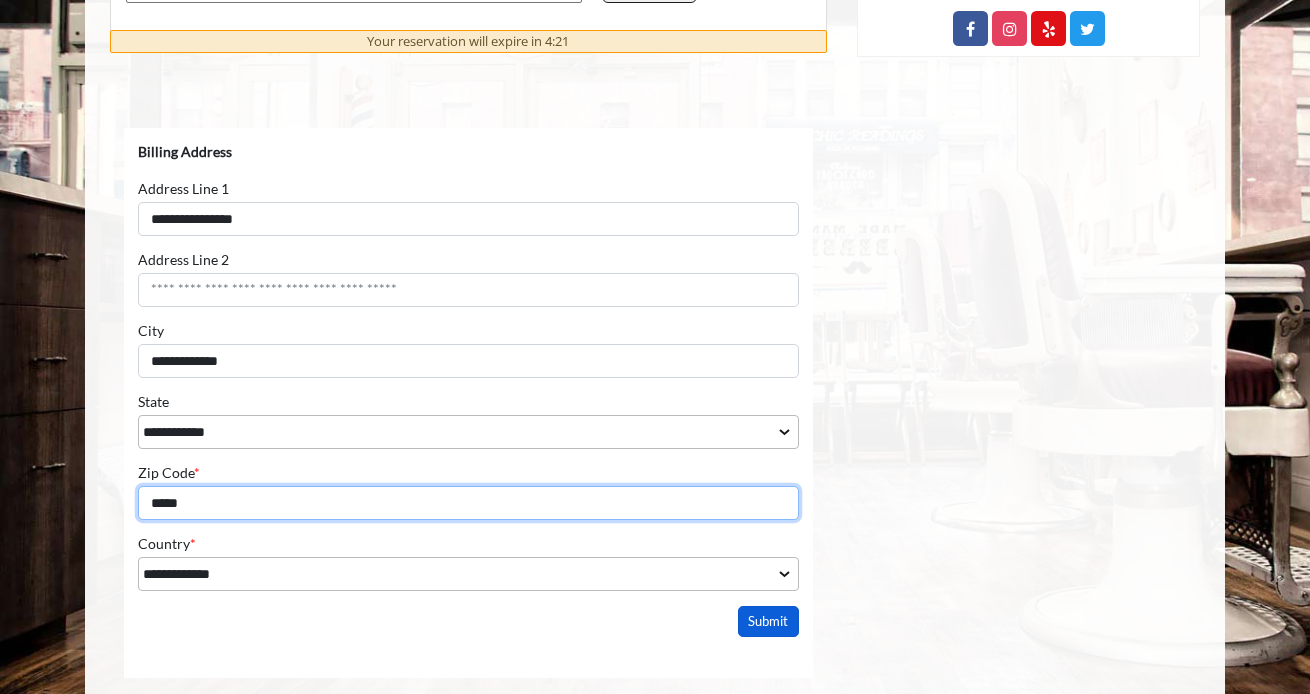 type on "*****" 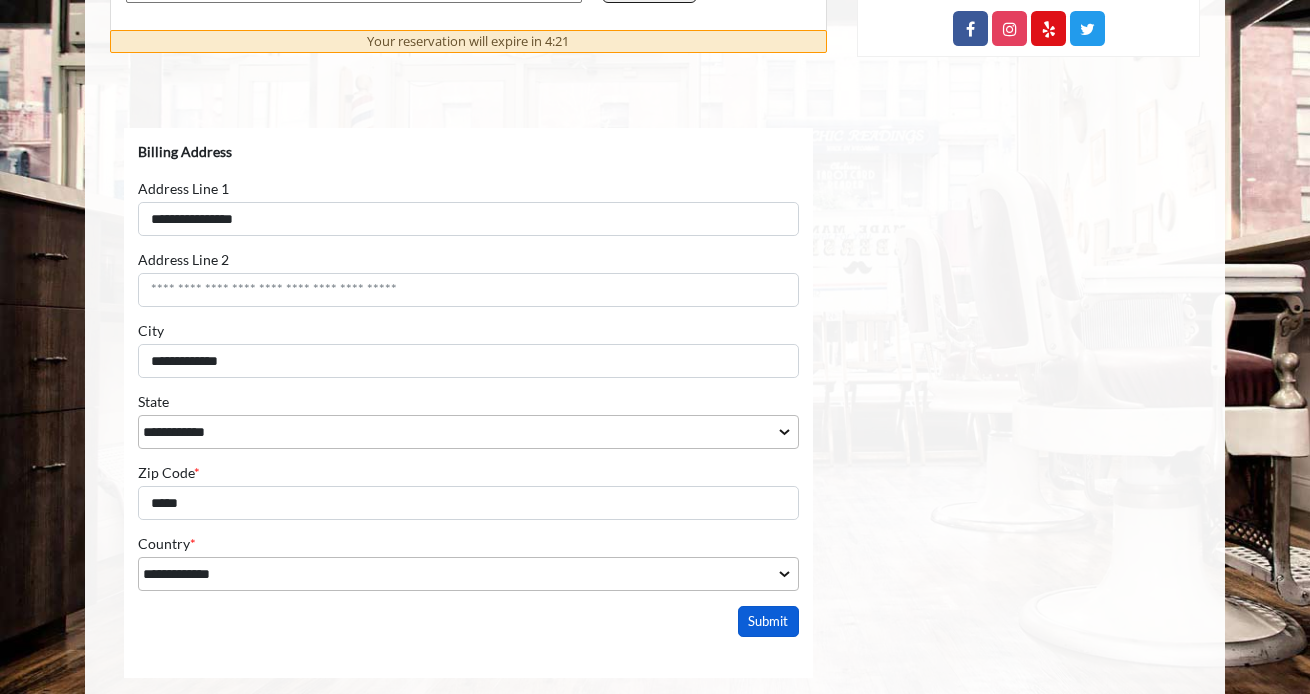 click on "Submit" at bounding box center [769, 621] 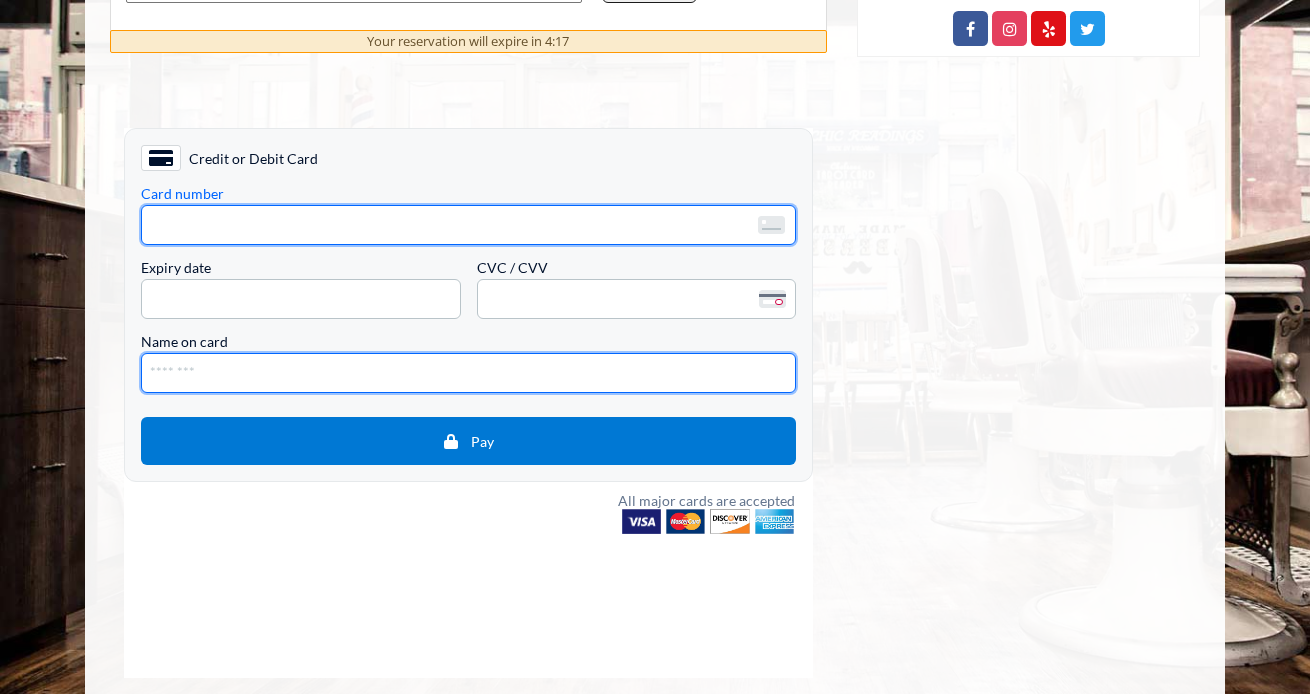 type on "**********" 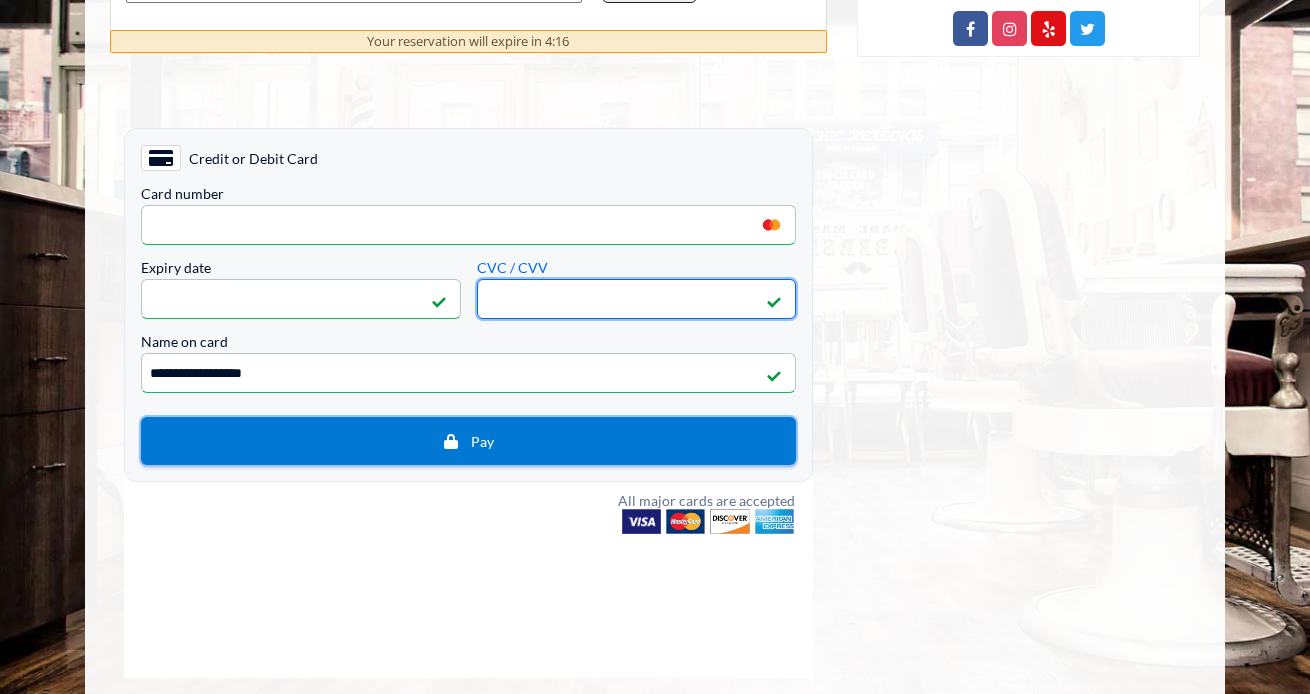 click on "Pay" at bounding box center [482, 441] 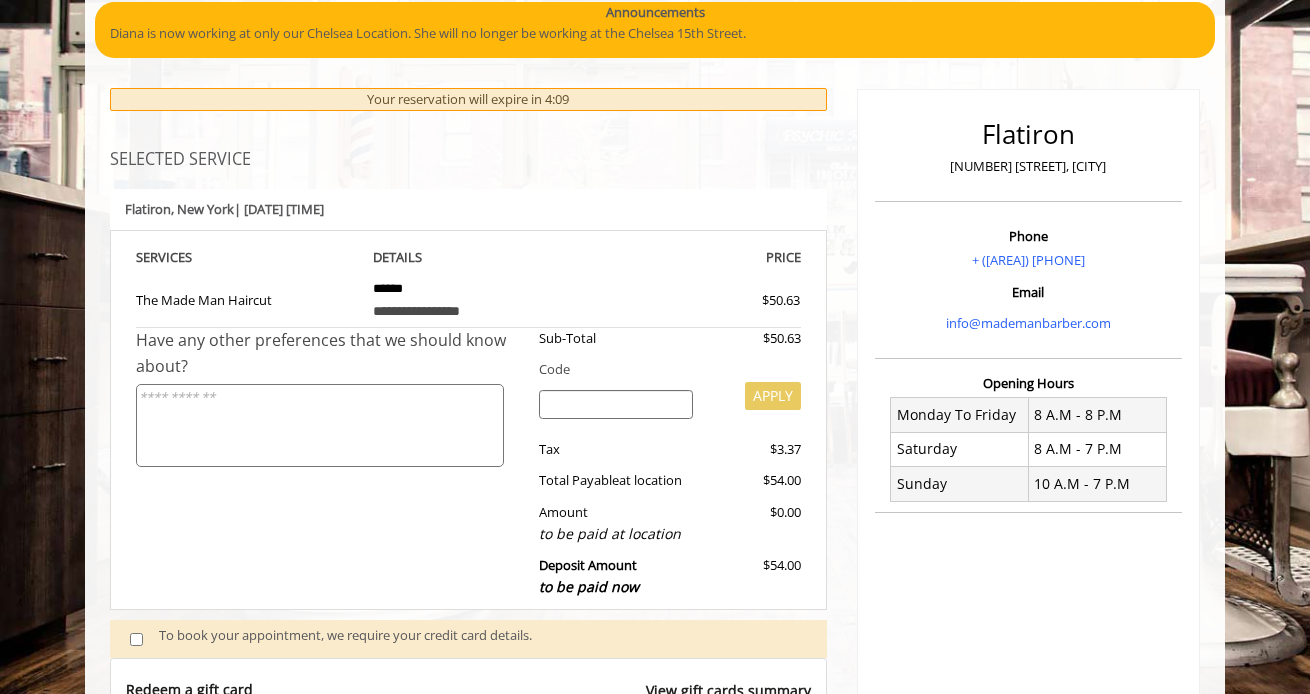 scroll, scrollTop: 0, scrollLeft: 0, axis: both 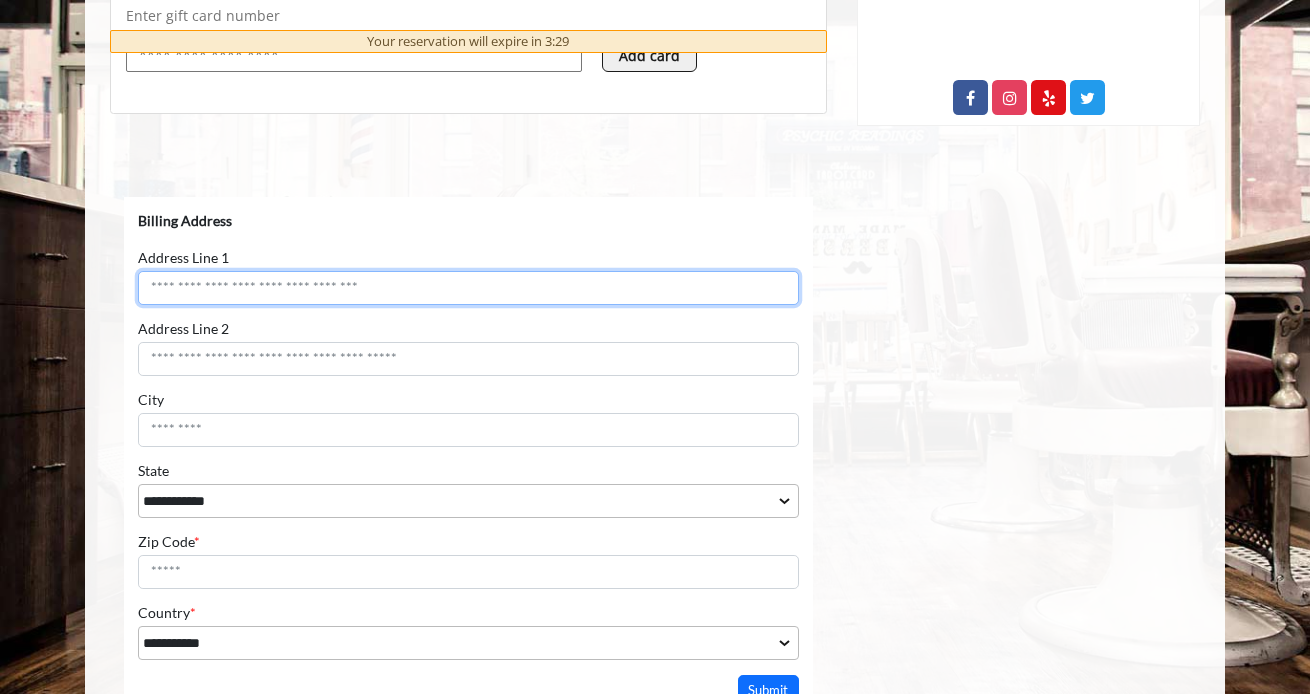 click on "Address Line 1" at bounding box center (468, 288) 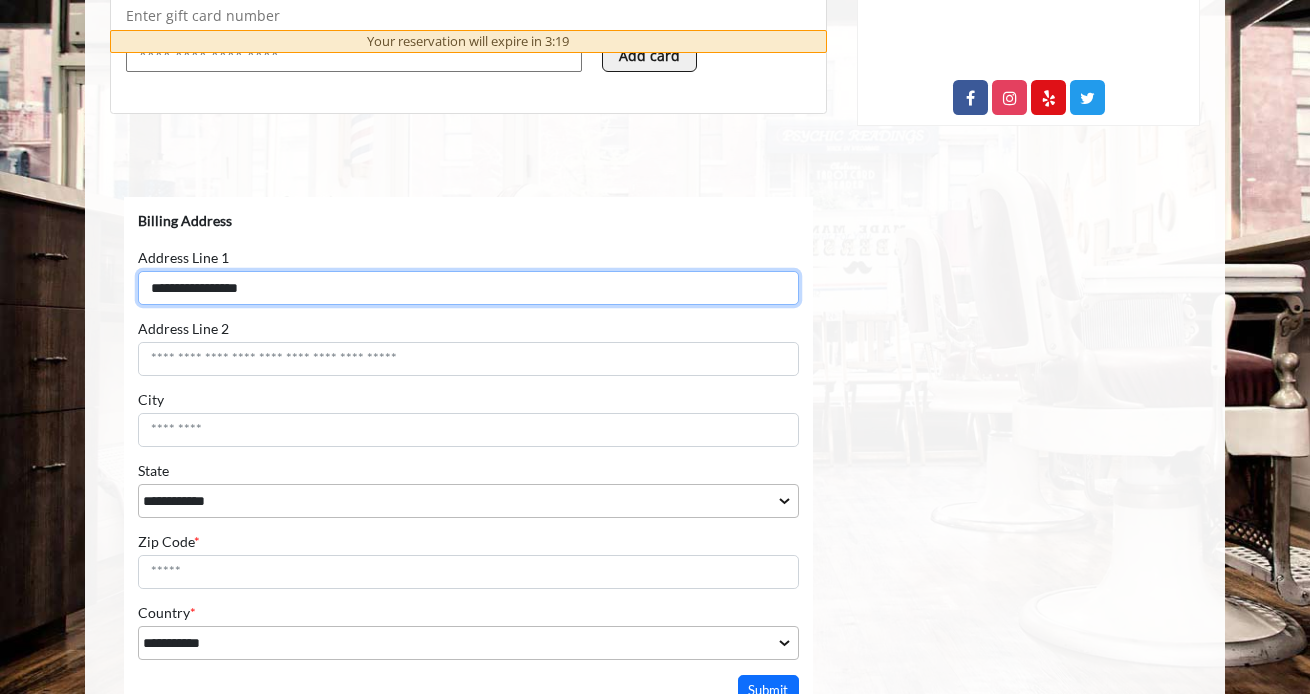 type on "**********" 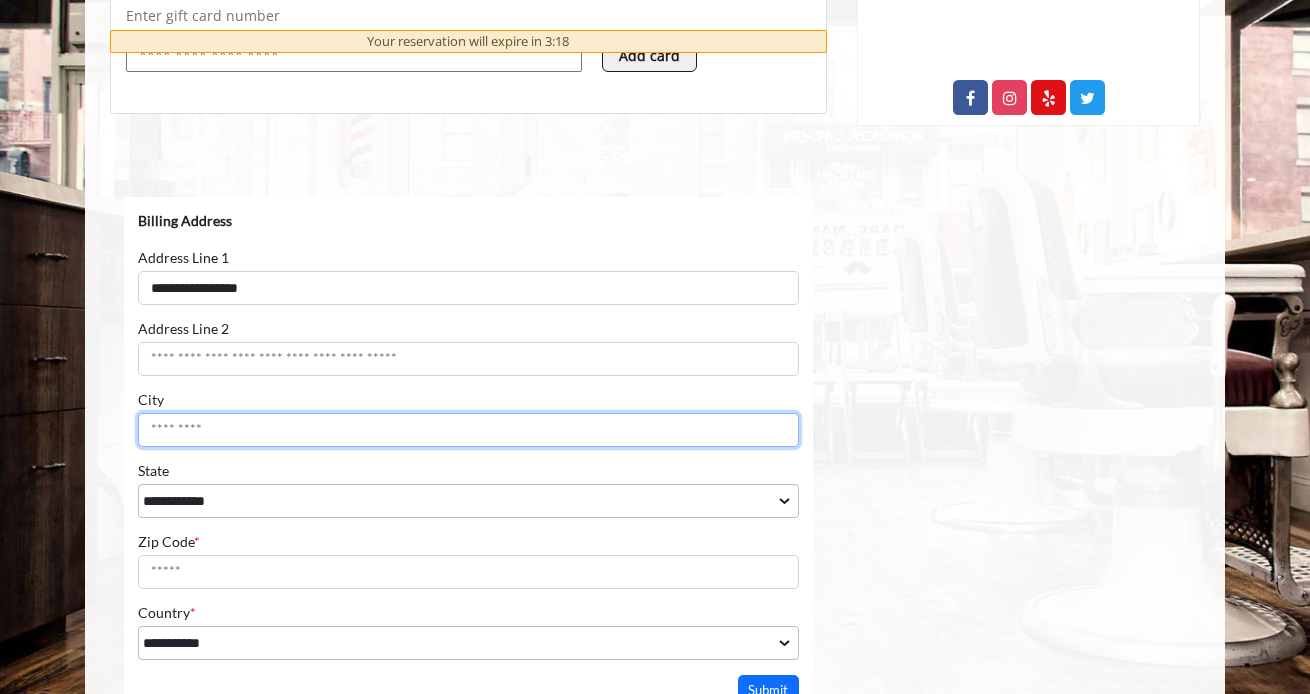 click on "City" at bounding box center (468, 430) 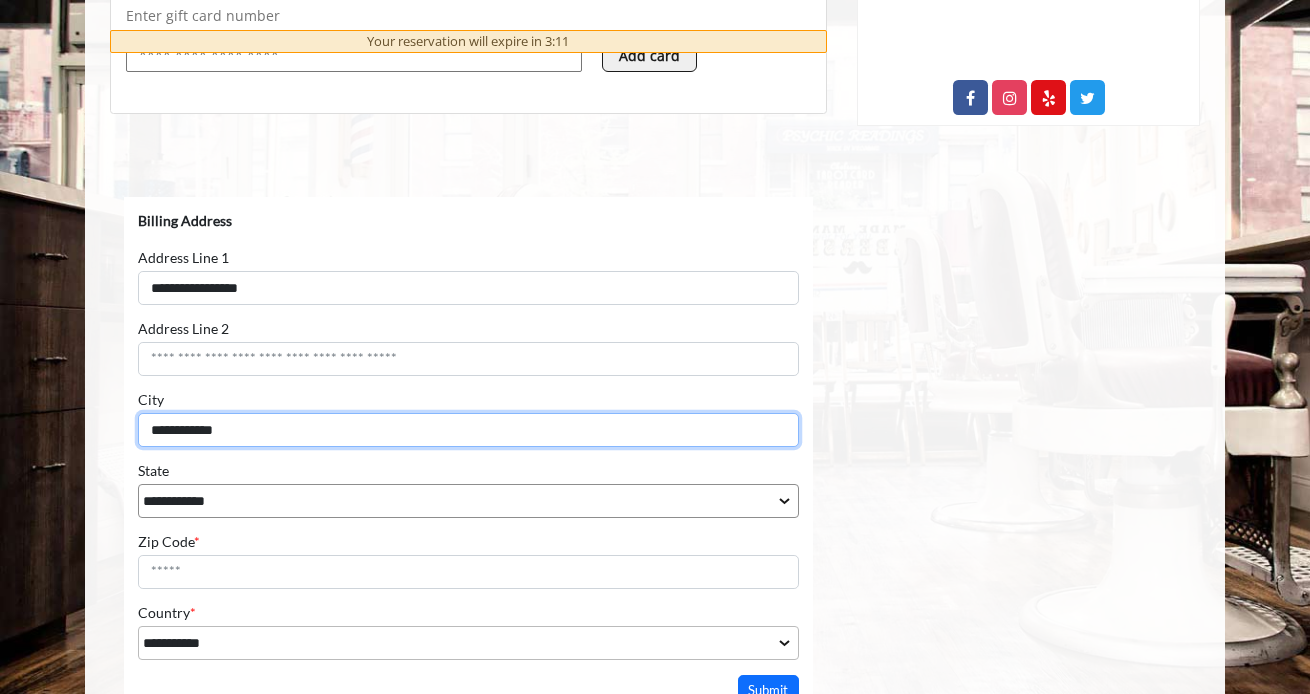 type on "**********" 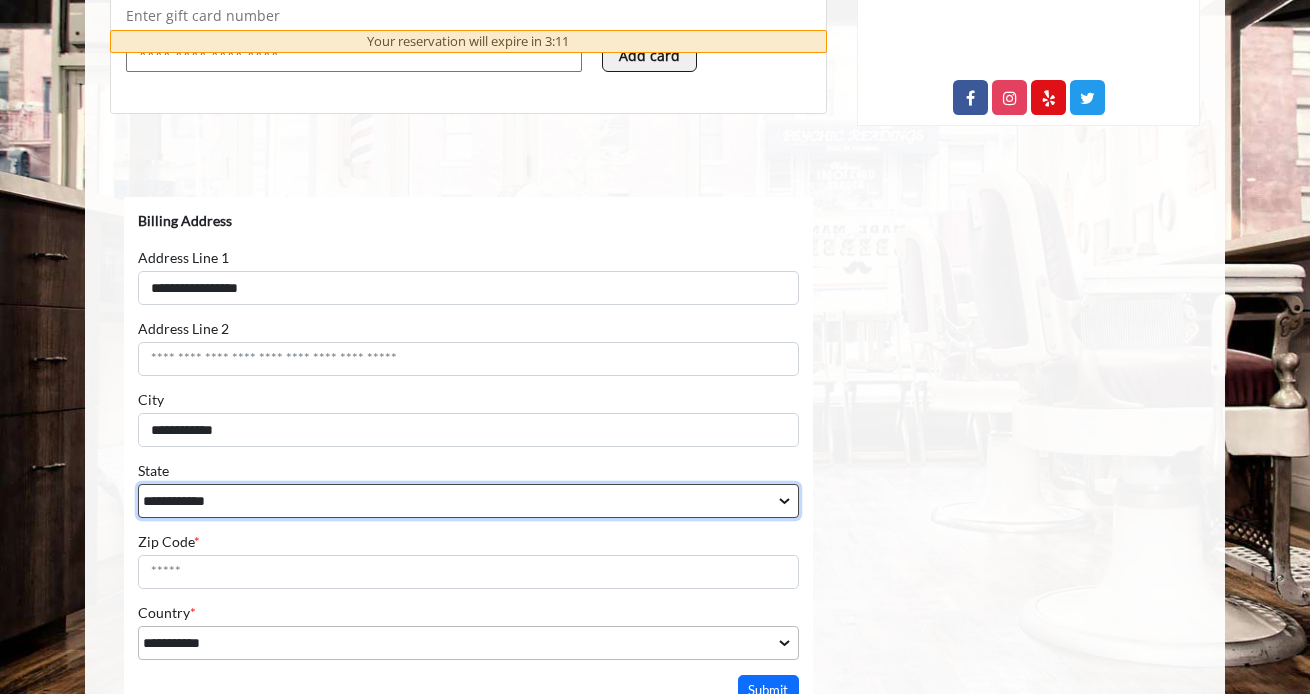 click on "**********" at bounding box center [468, 501] 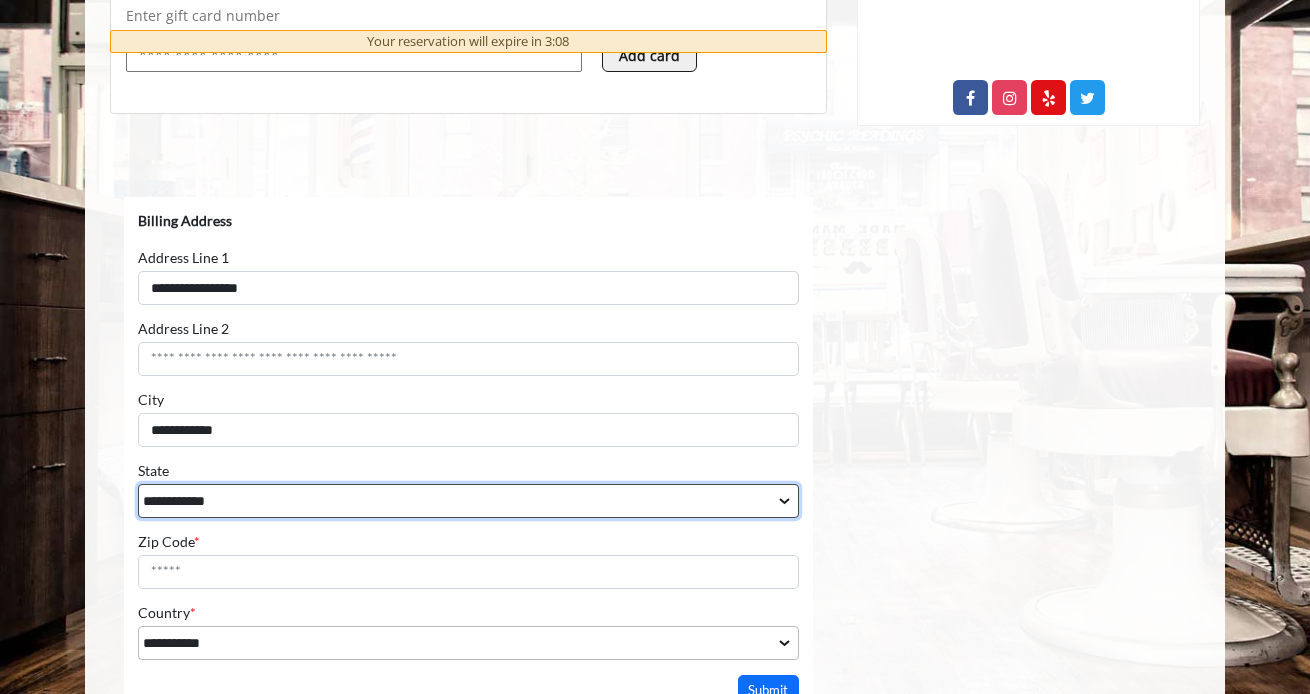 select on "**" 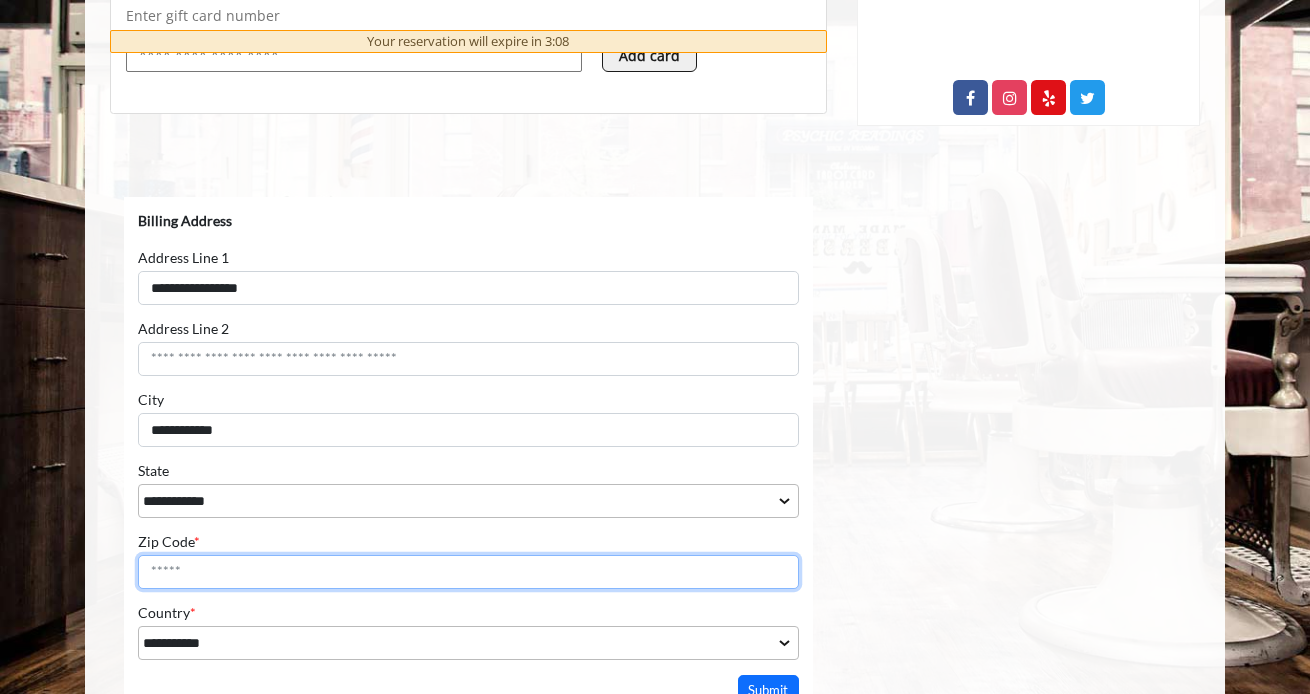 click on "Zip Code  *" at bounding box center [468, 572] 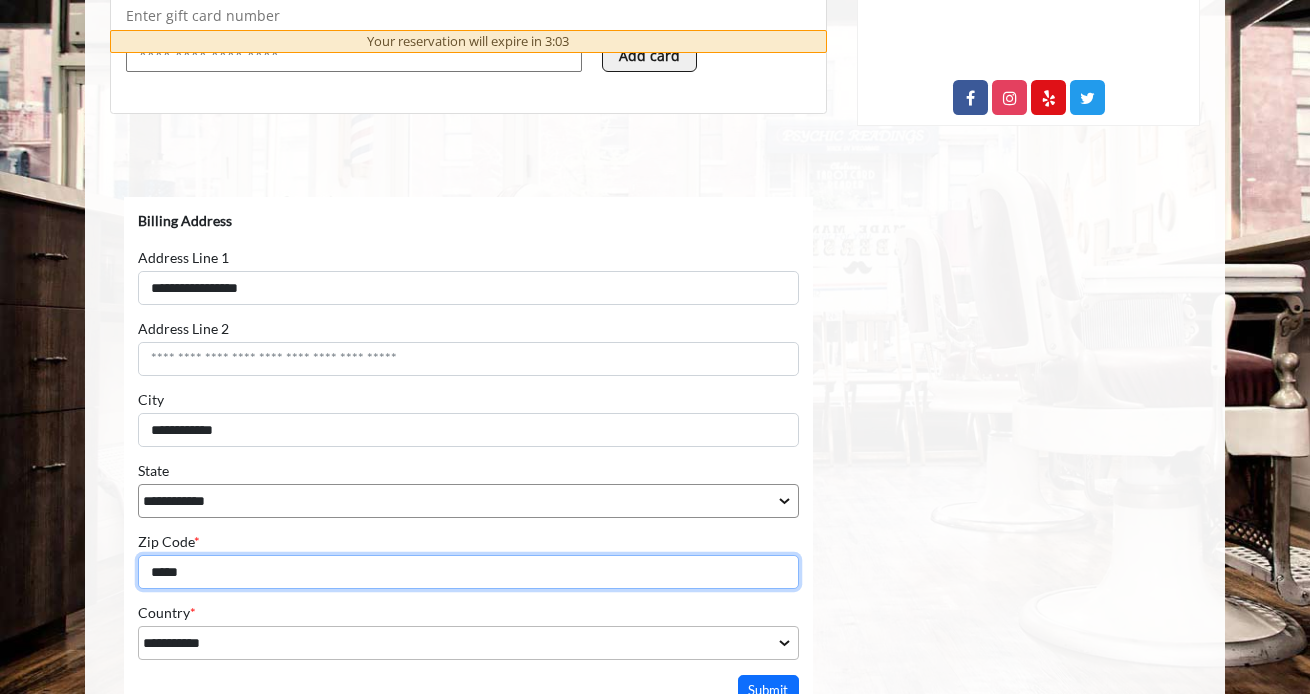 scroll, scrollTop: 952, scrollLeft: 0, axis: vertical 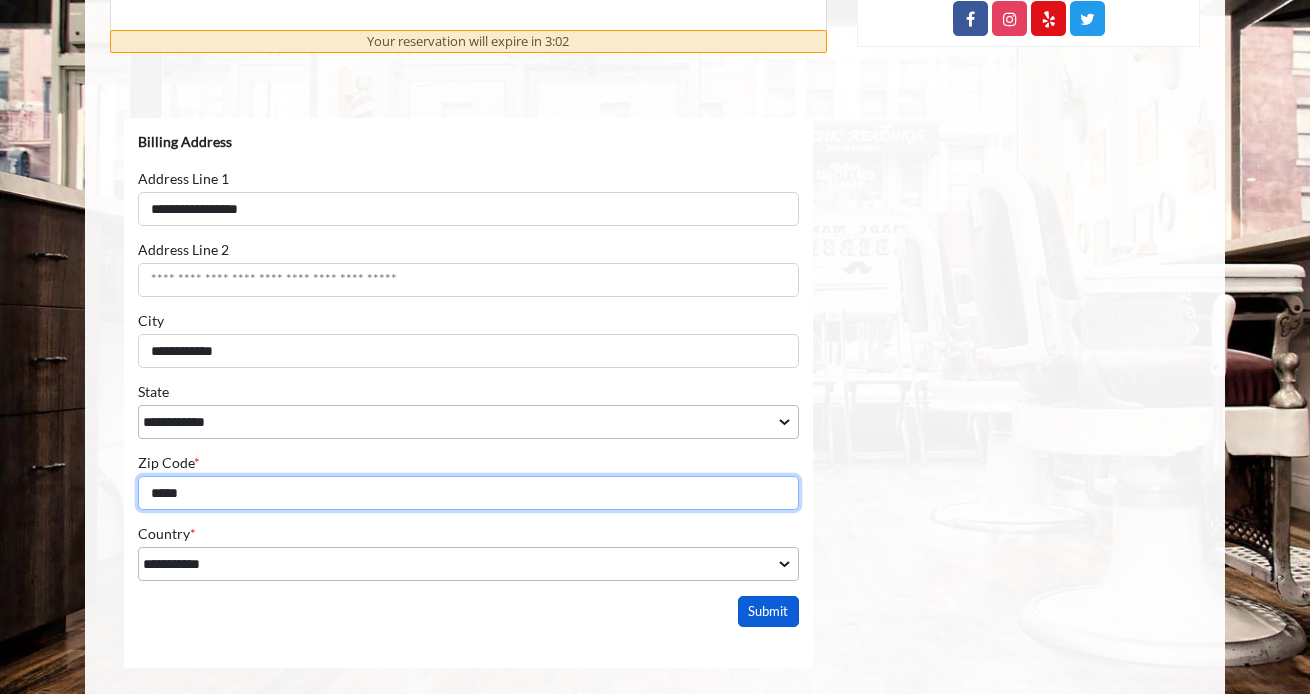 type on "*****" 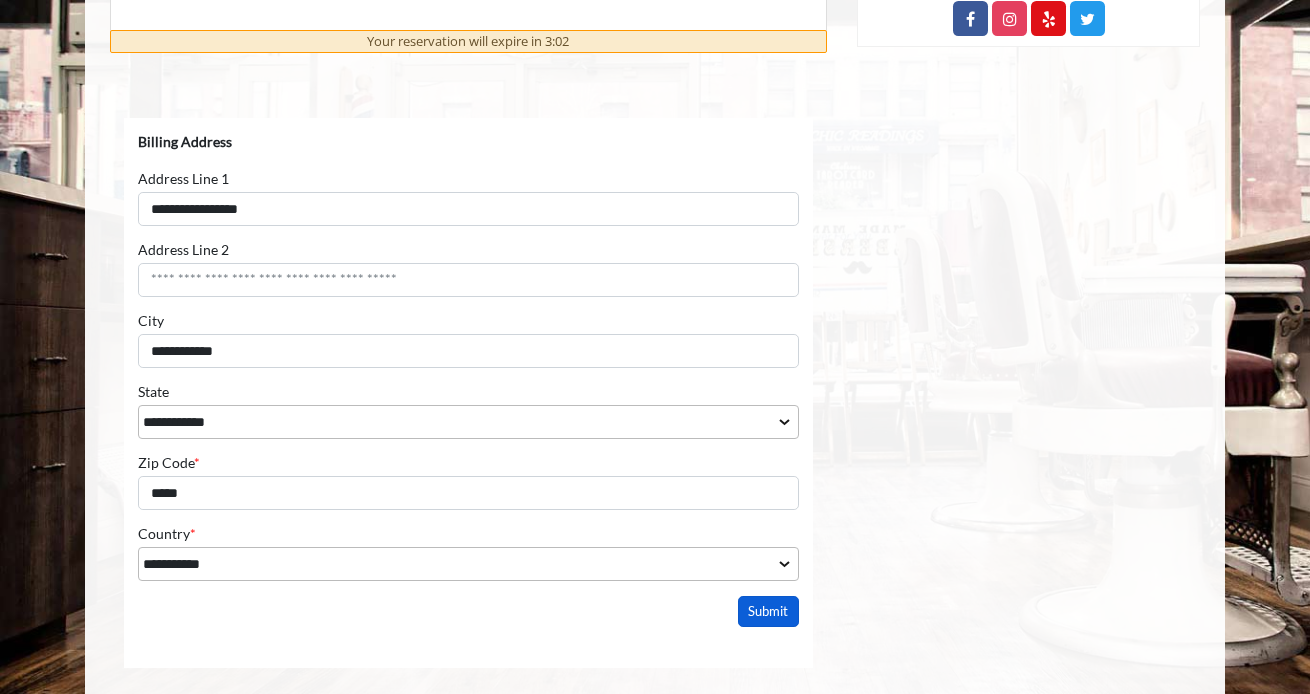 click on "Submit" at bounding box center (769, 611) 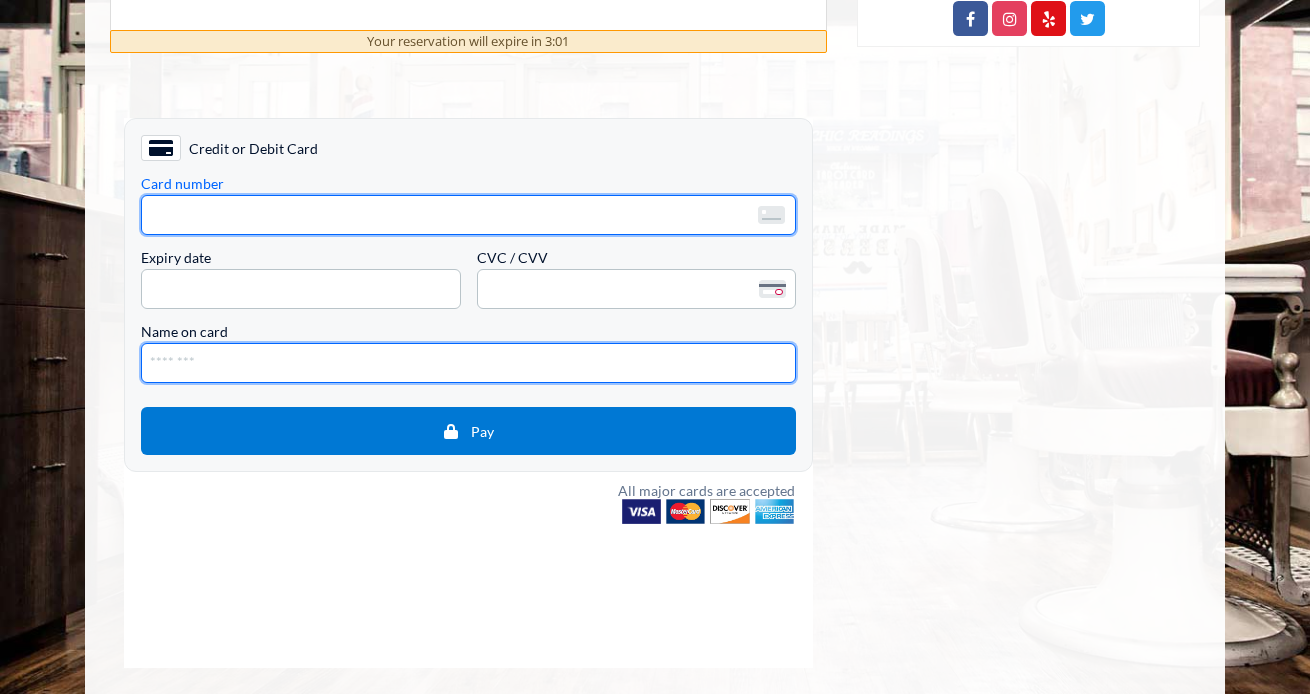 type on "**********" 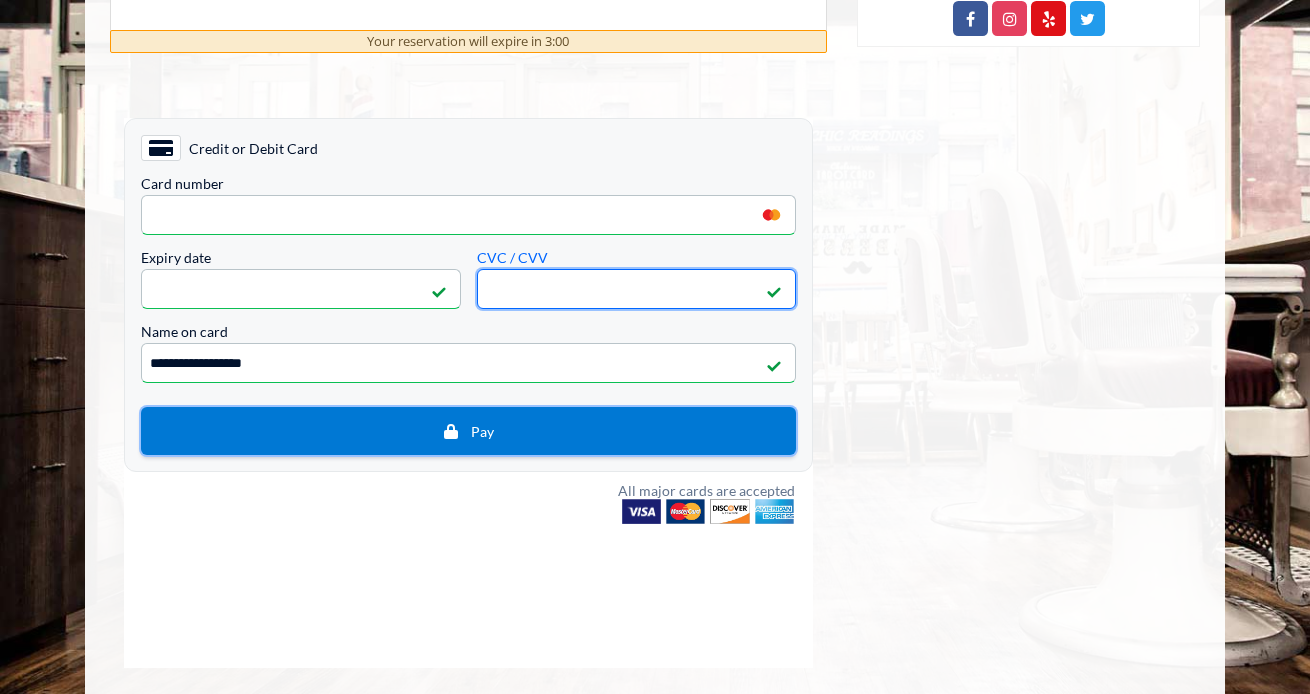 click on "Pay" at bounding box center [468, 431] 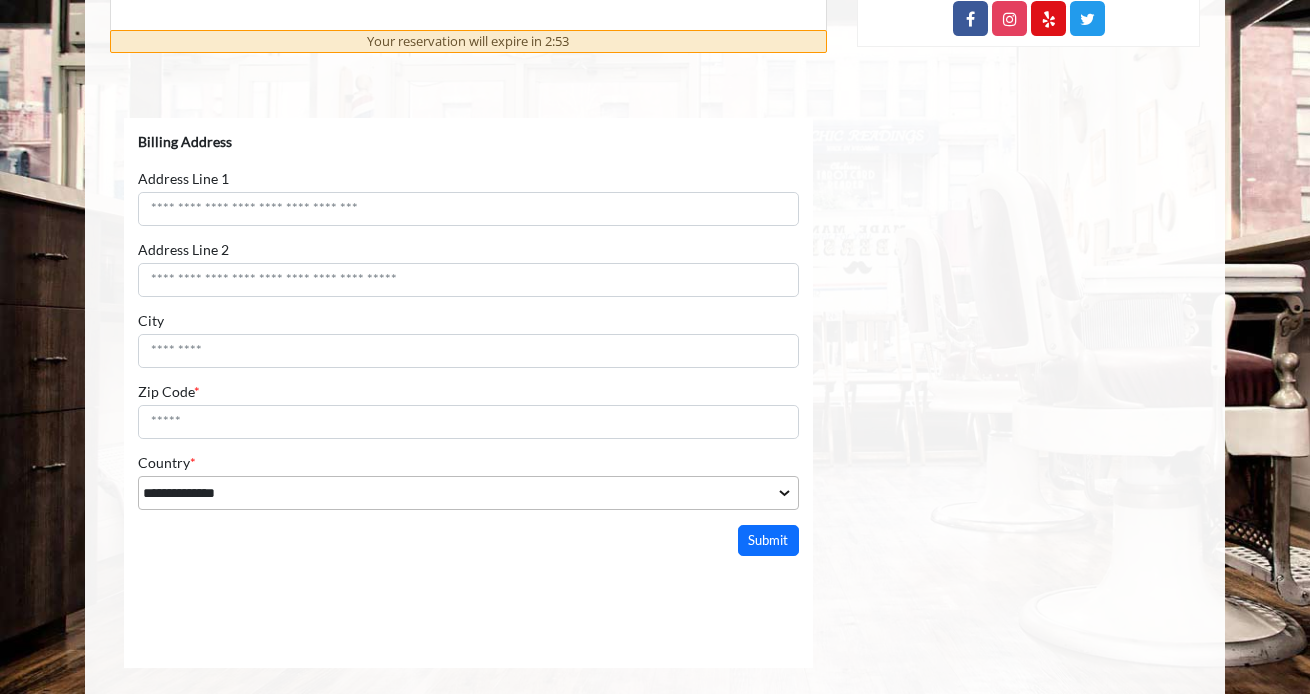 scroll, scrollTop: 0, scrollLeft: 0, axis: both 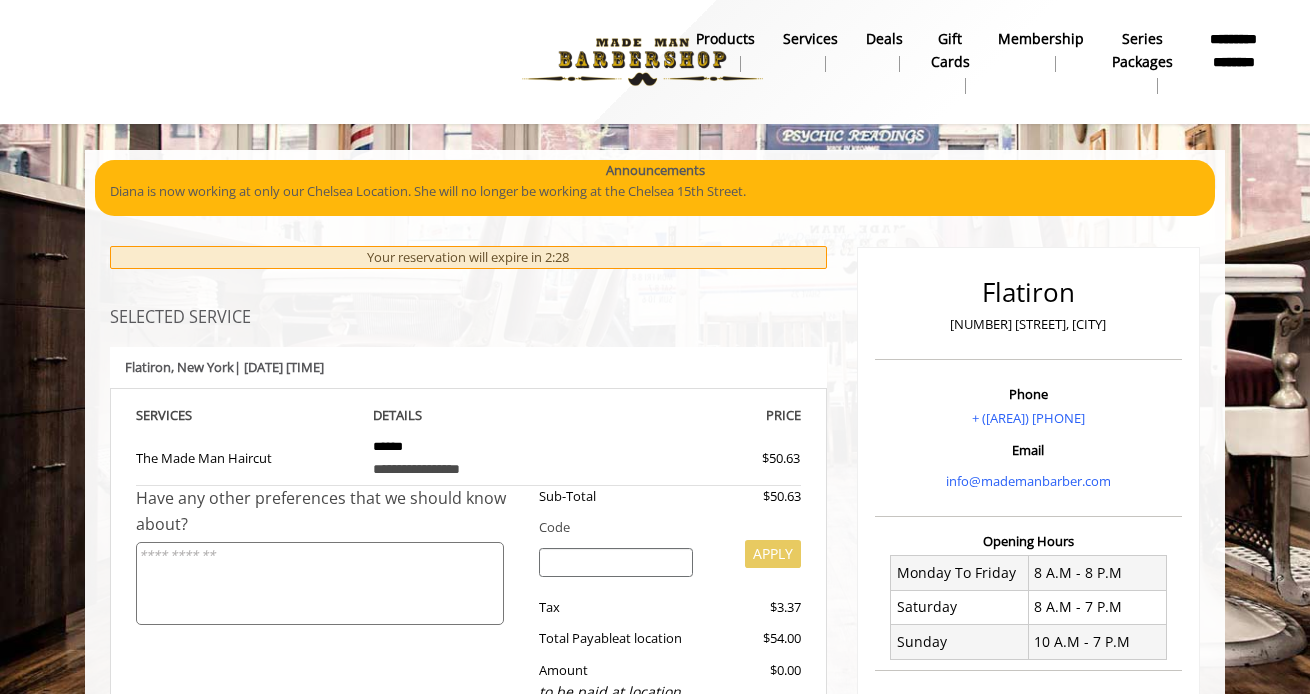 click at bounding box center [642, 62] 